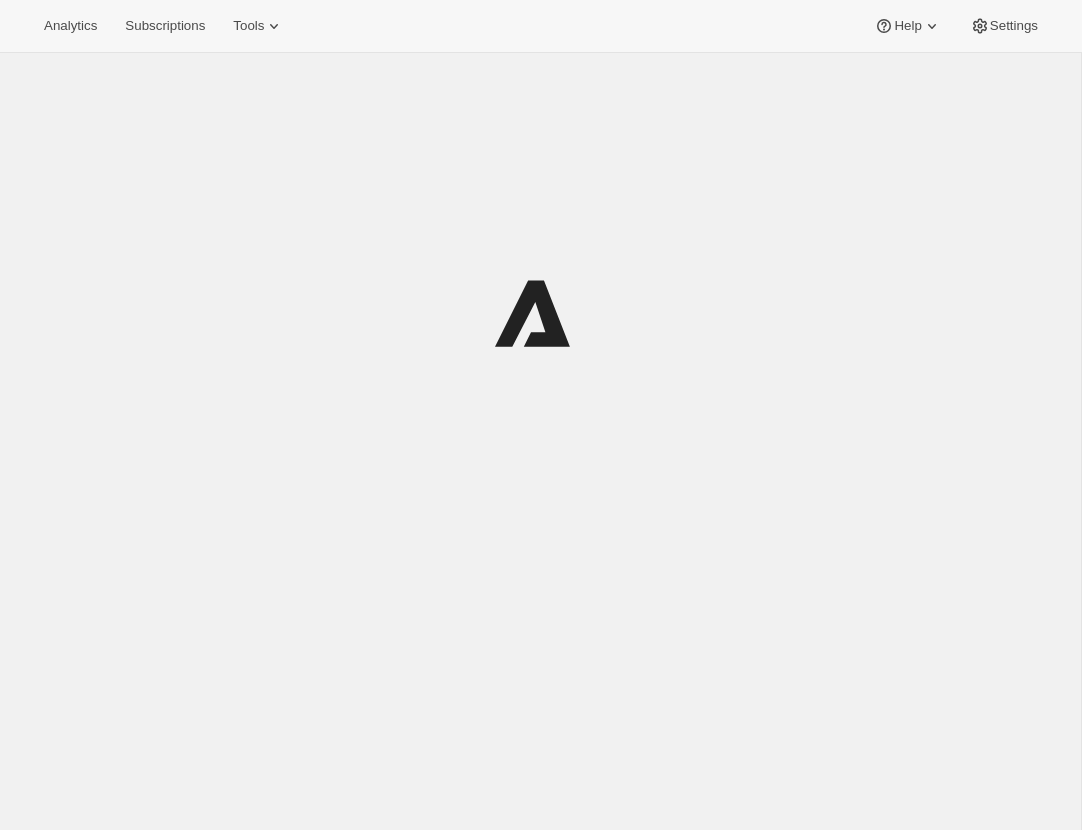 scroll, scrollTop: 0, scrollLeft: 0, axis: both 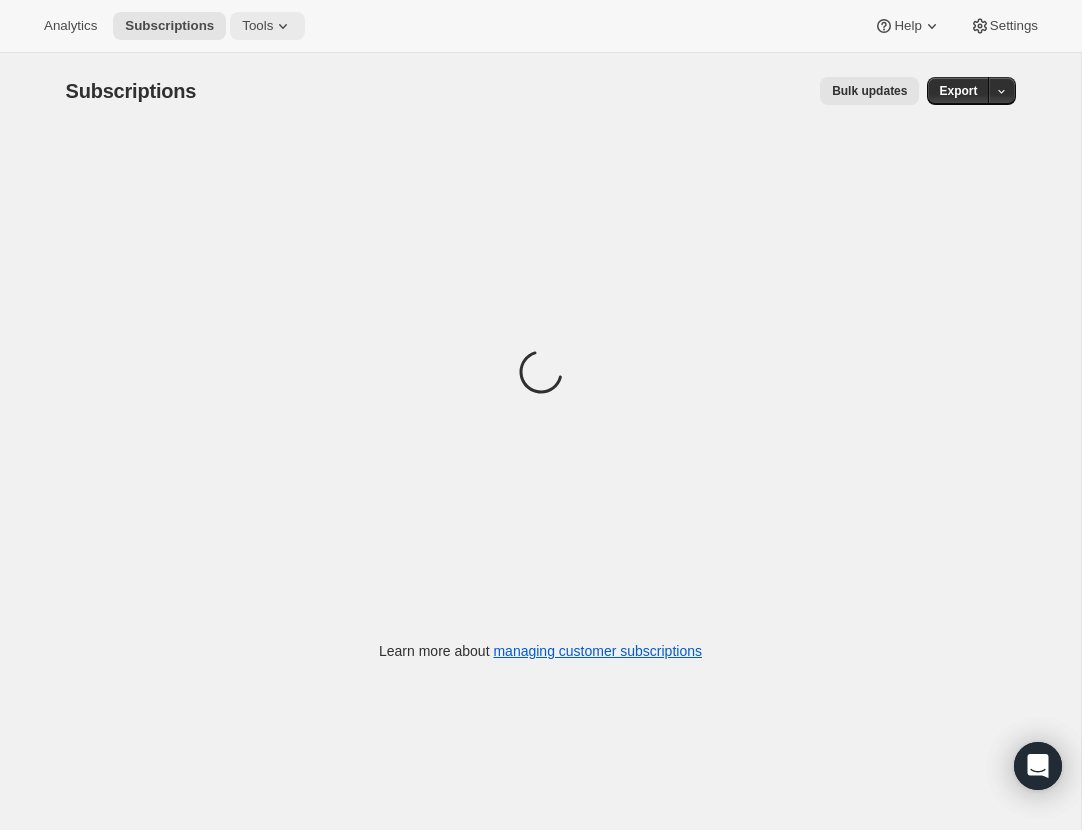 click on "Tools" at bounding box center [257, 26] 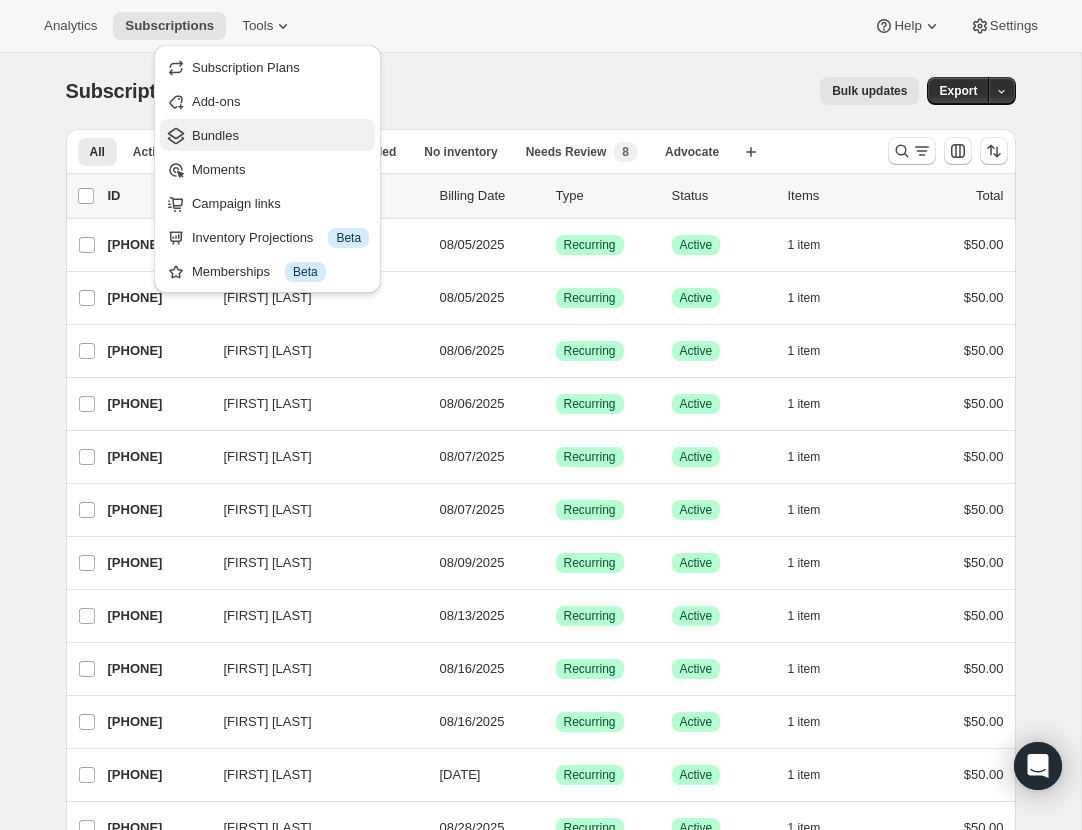 click on "Bundles" at bounding box center (280, 136) 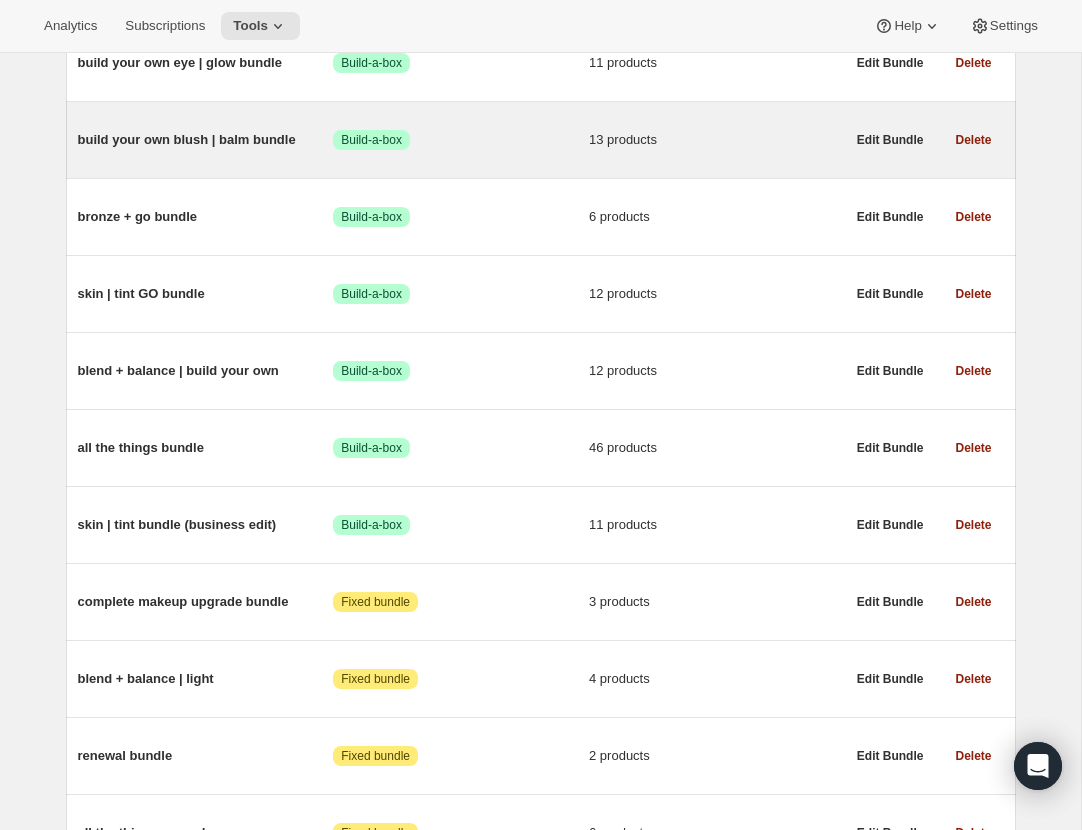 scroll, scrollTop: 471, scrollLeft: 0, axis: vertical 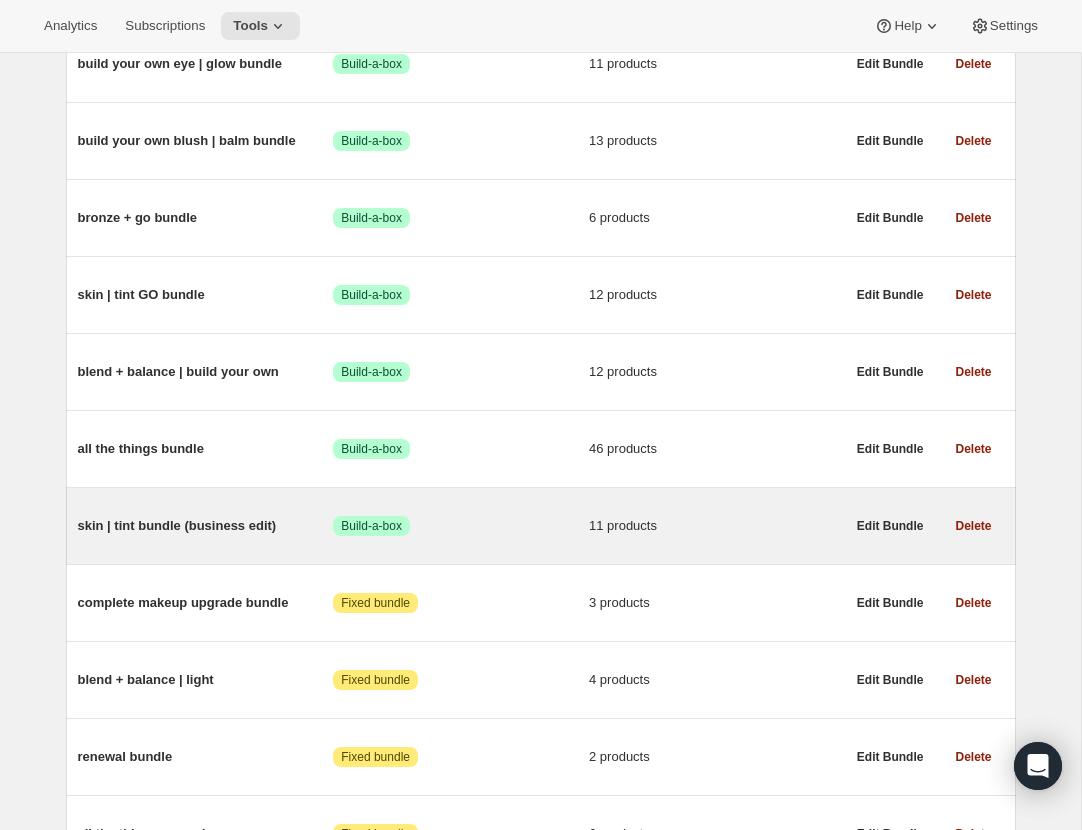 click on "skin | tint bundle (business edit)" at bounding box center [206, 526] 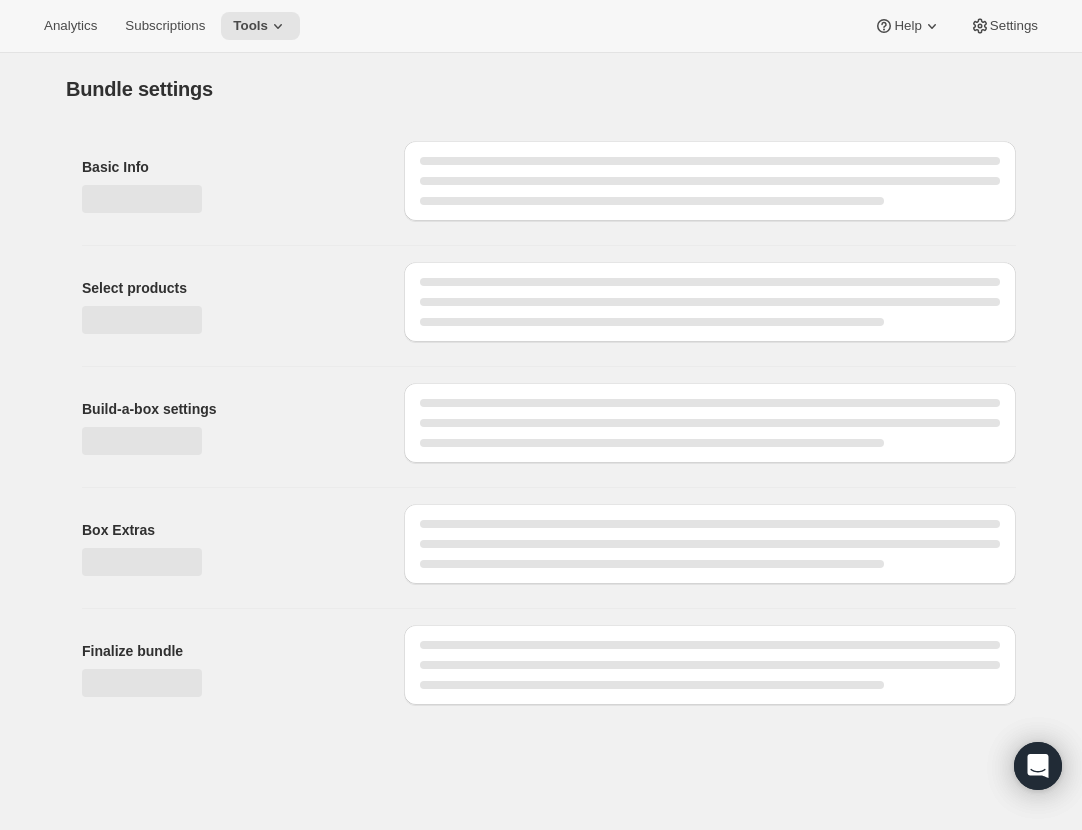 scroll, scrollTop: 0, scrollLeft: 0, axis: both 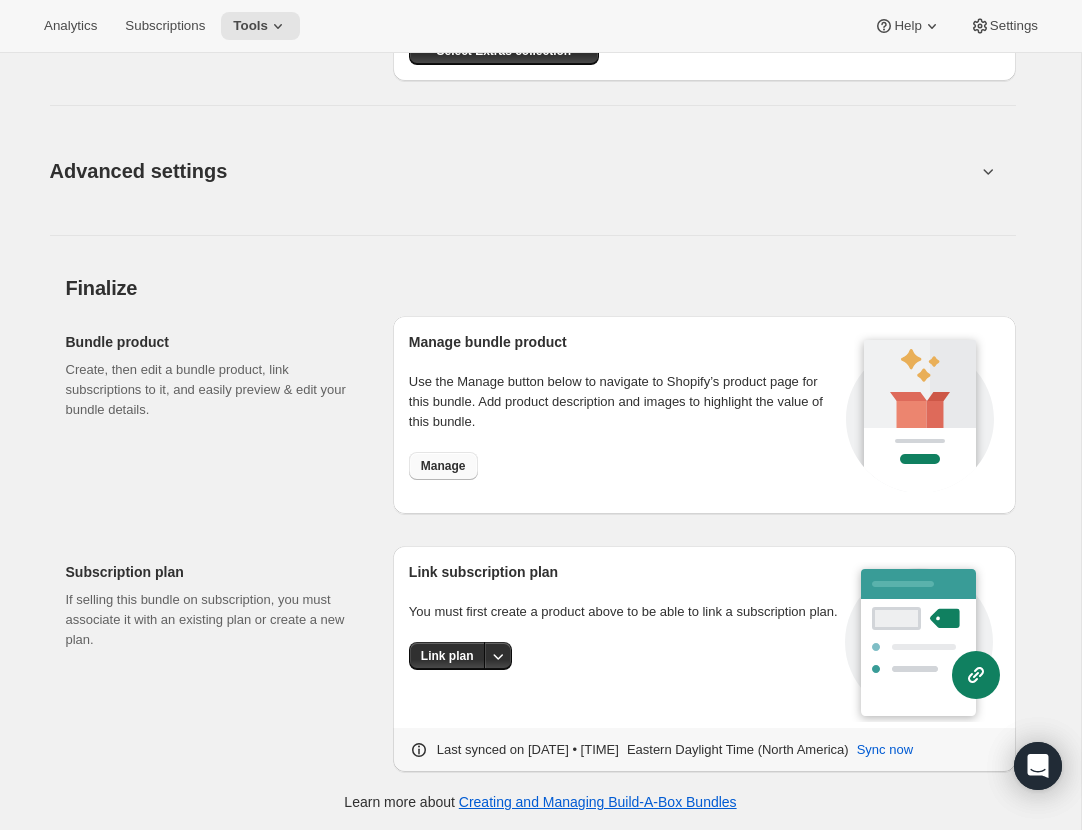 click on "Manage" at bounding box center (443, 466) 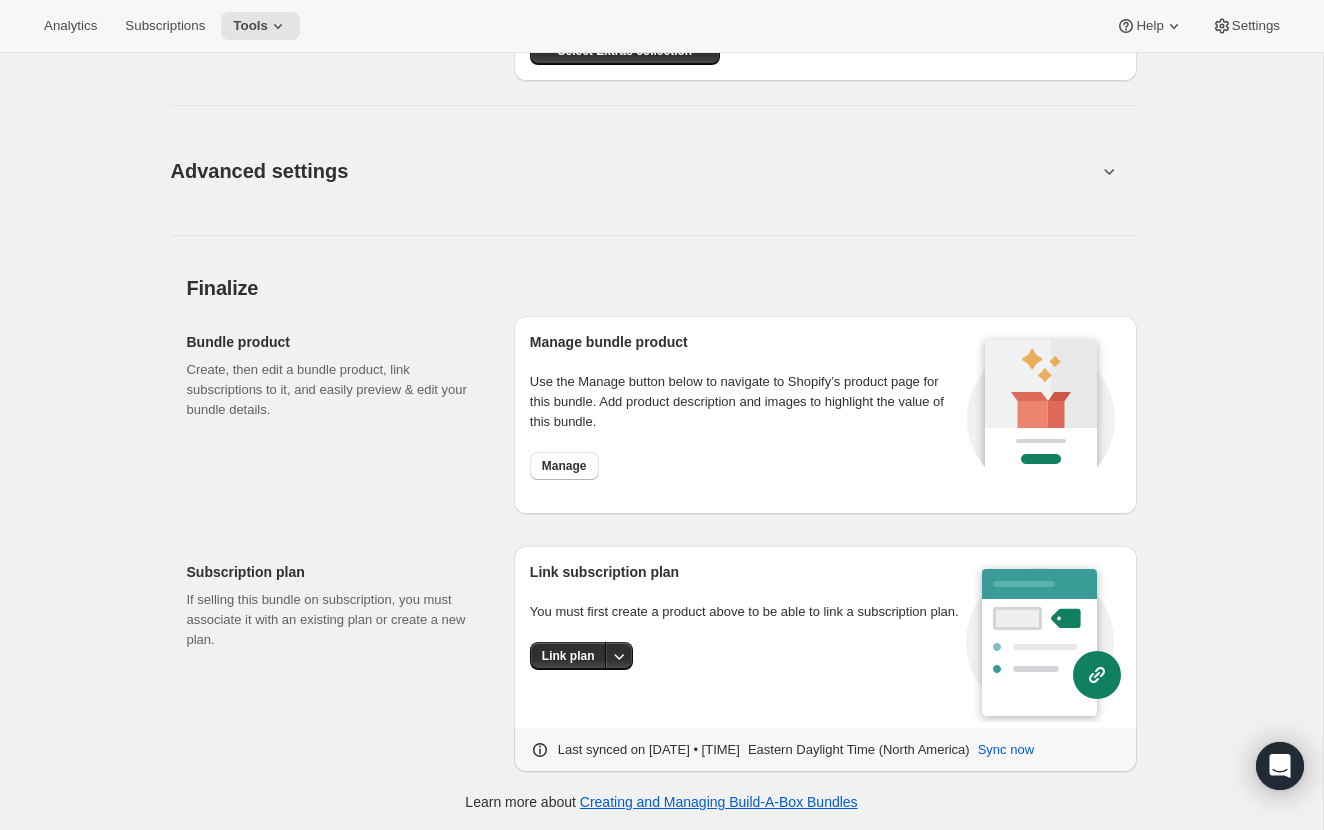 scroll, scrollTop: 0, scrollLeft: 0, axis: both 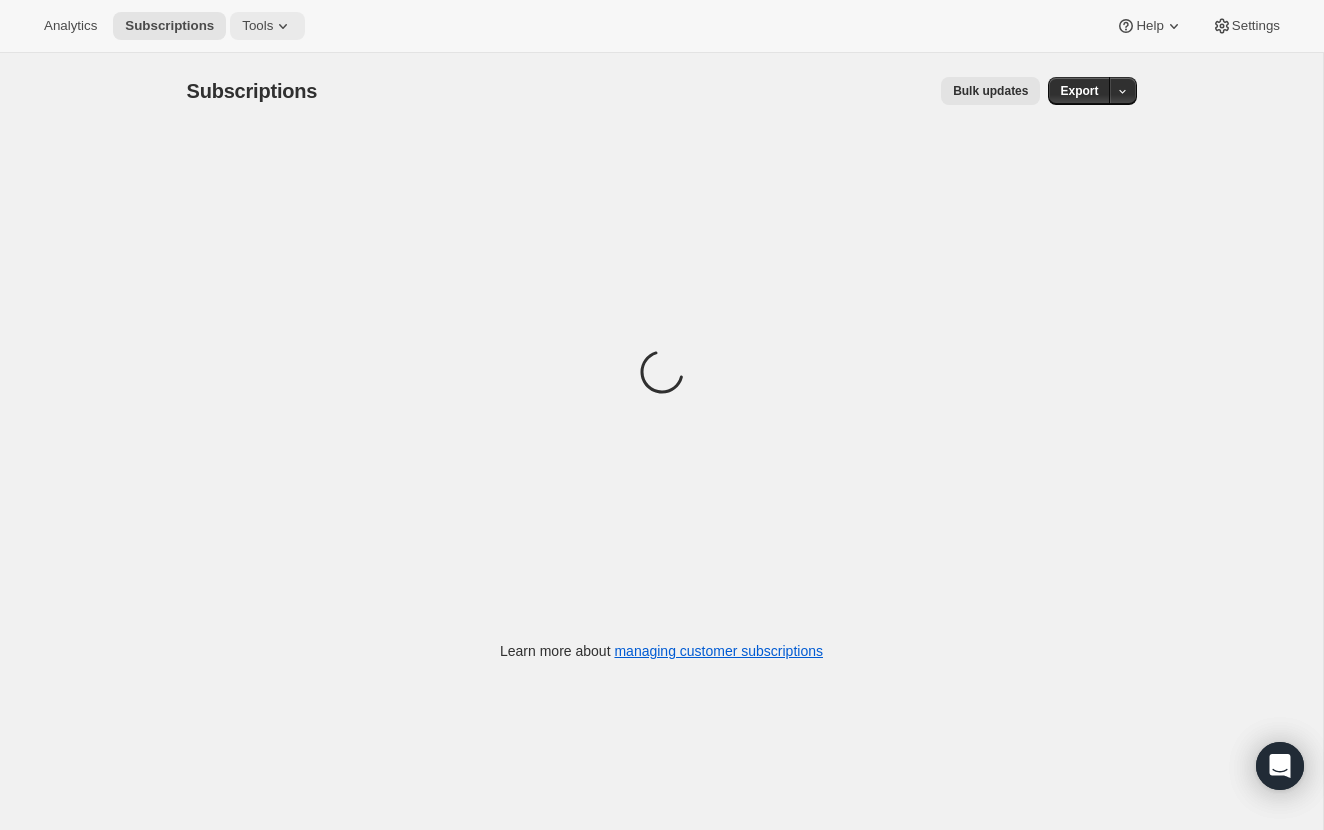 click on "Tools" at bounding box center (257, 26) 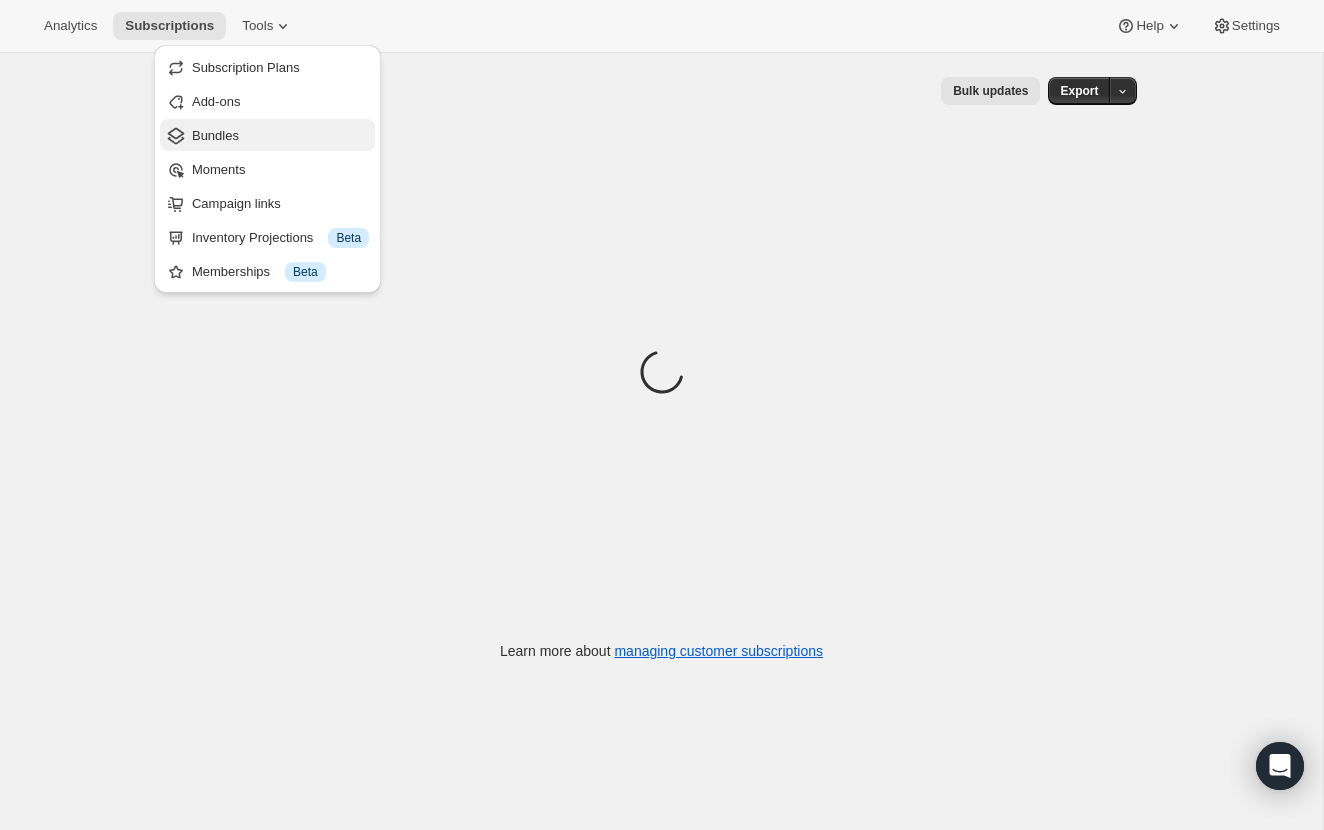 click on "Bundles" at bounding box center (280, 136) 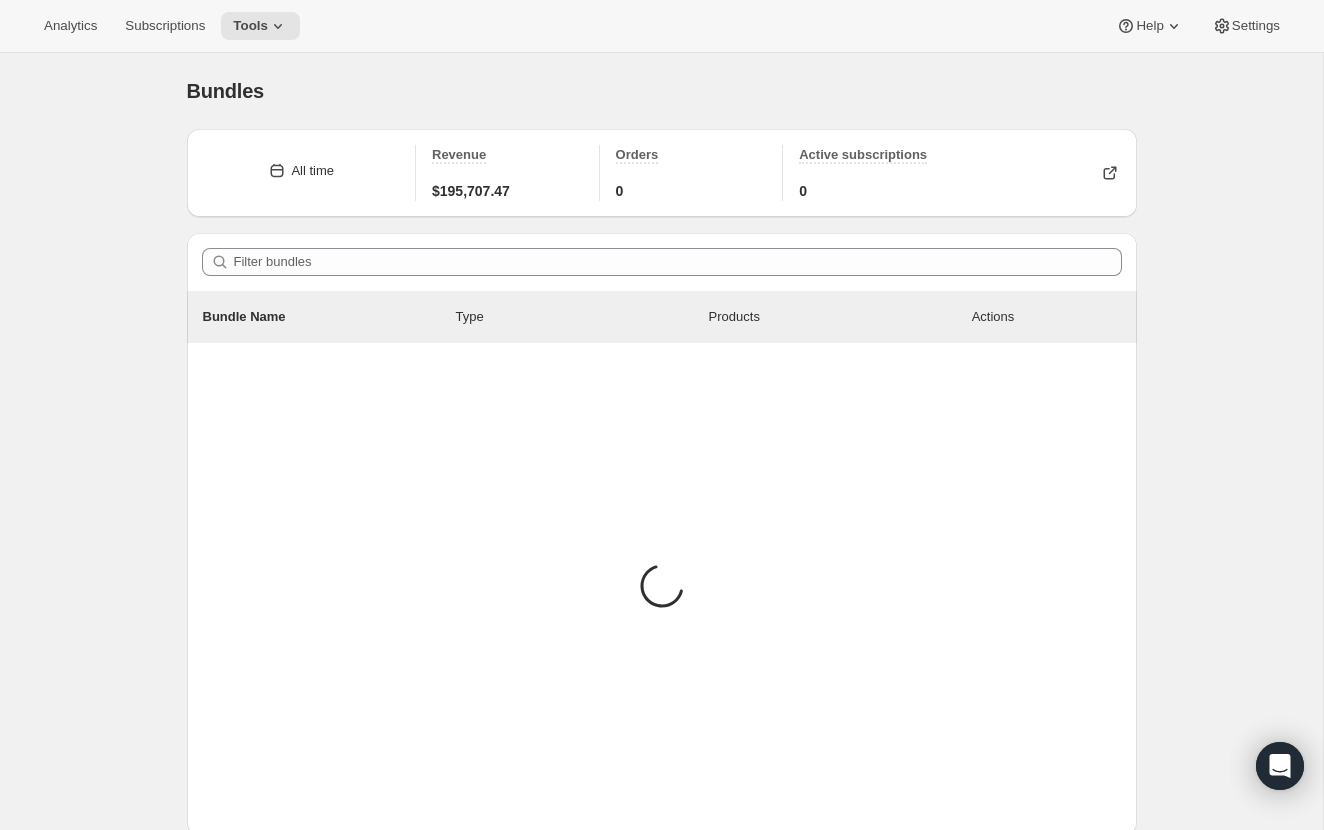 click on "Bundles. This page is ready Bundles All time Revenue [PRICE] Orders 0 Active subscriptions 0 Filter bundles Bundle Name Type Products Actions Loading Learn more about   Creating and Managing Bundles" at bounding box center [661, 482] 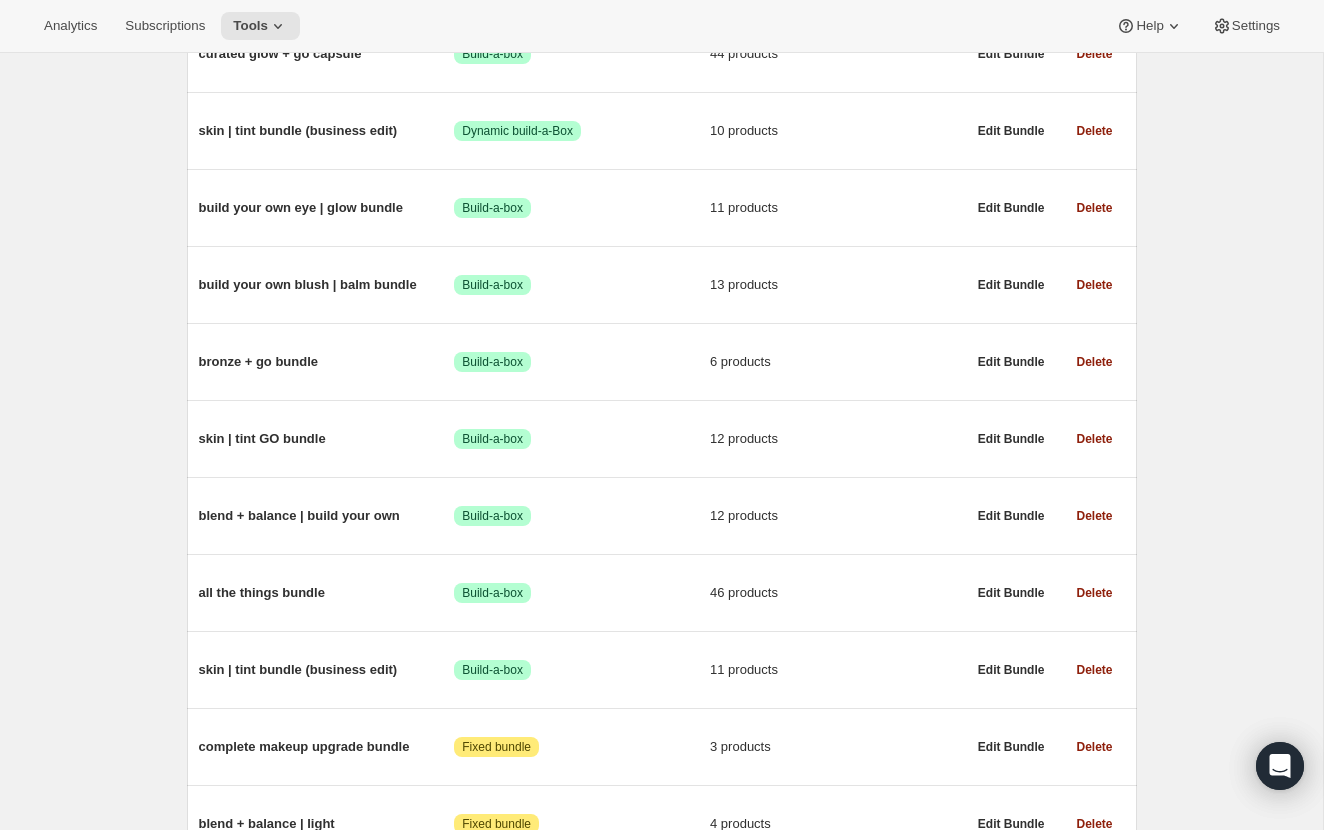 scroll, scrollTop: 312, scrollLeft: 0, axis: vertical 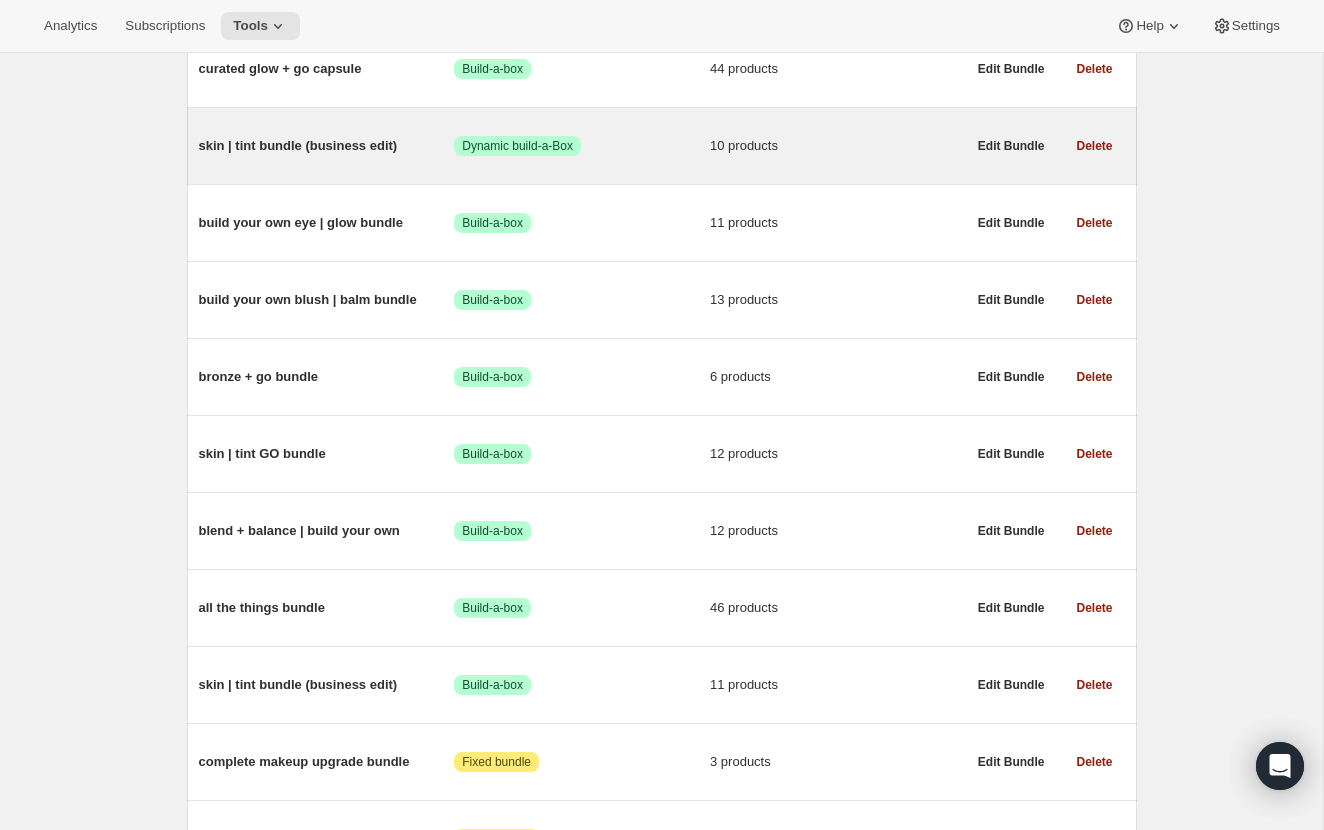 click on "skin | tint bundle (business edit)" at bounding box center [327, 146] 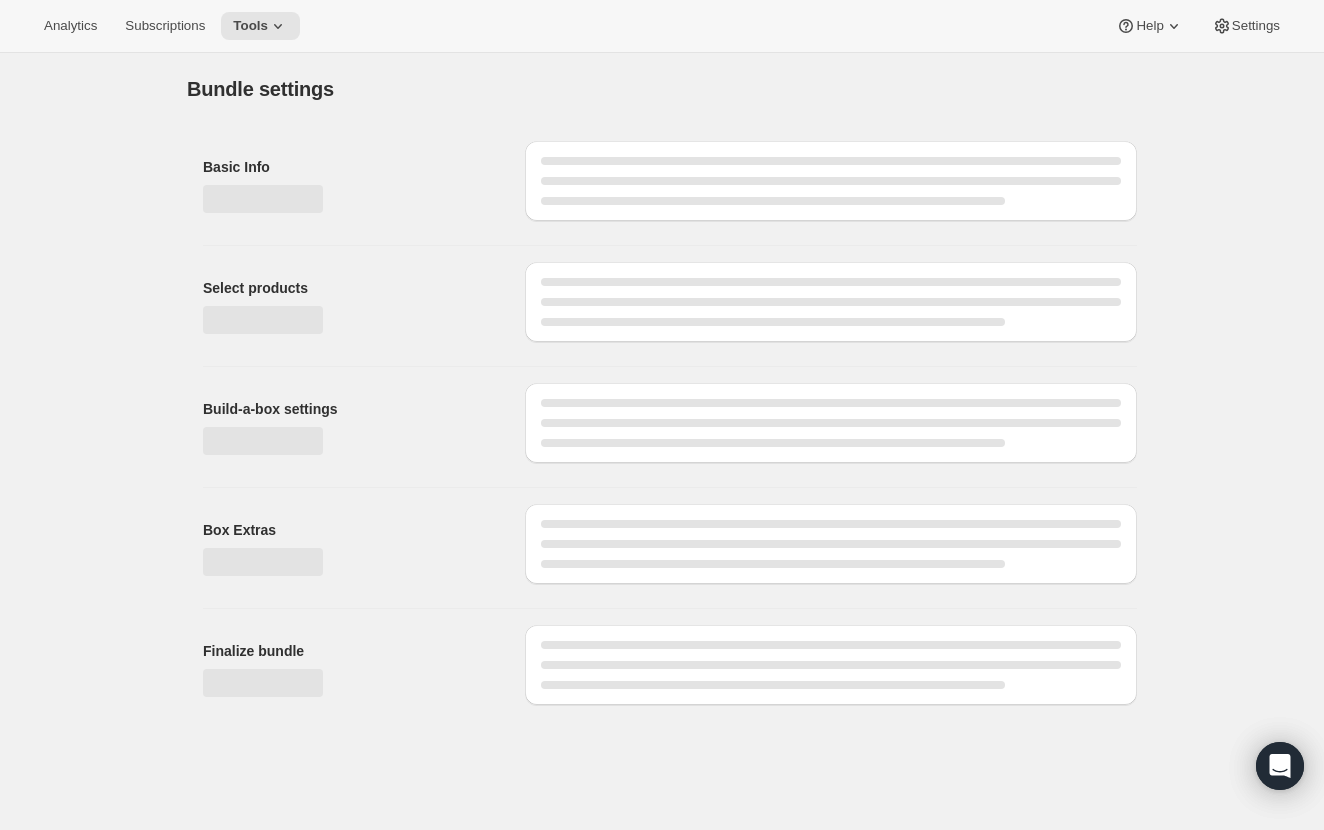 scroll, scrollTop: 0, scrollLeft: 0, axis: both 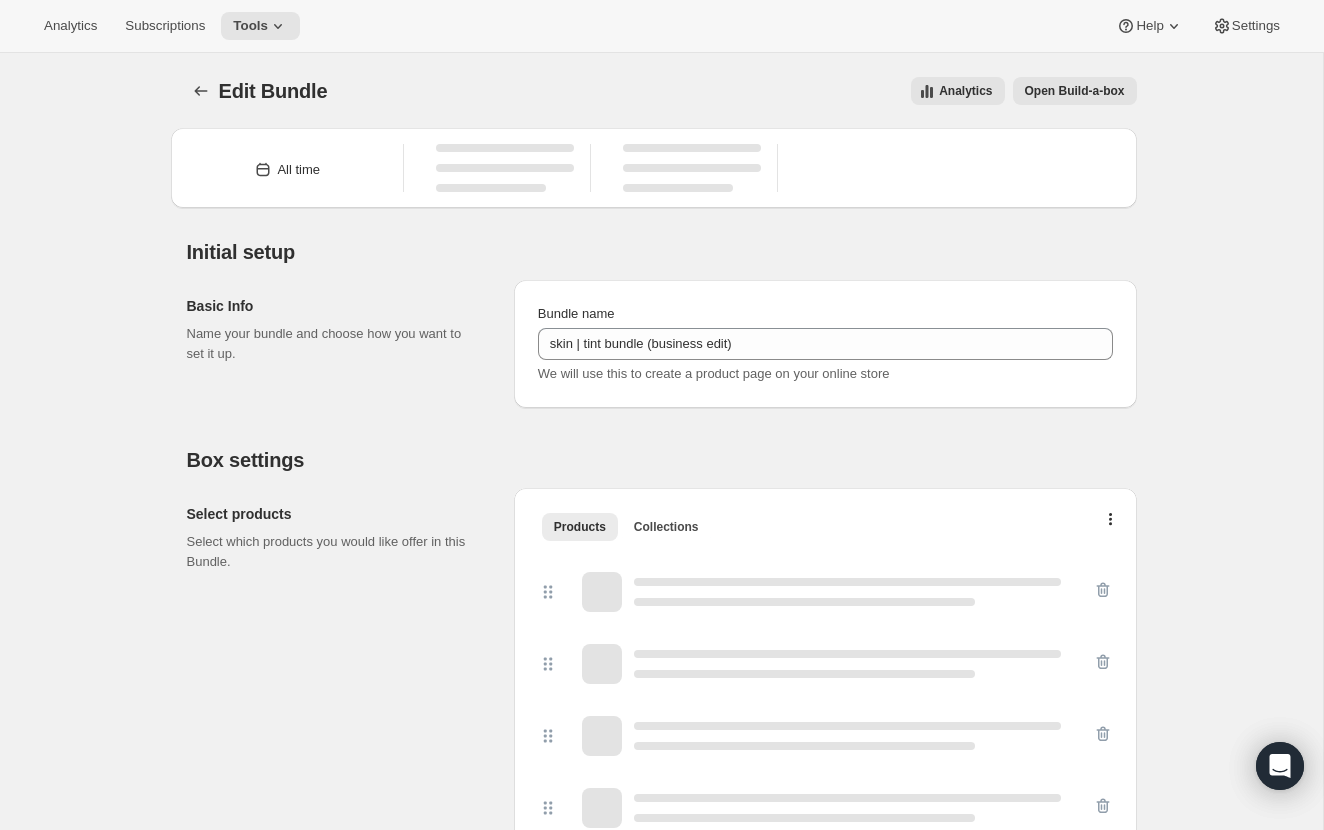 type on "skin | tint bundle (business edit)" 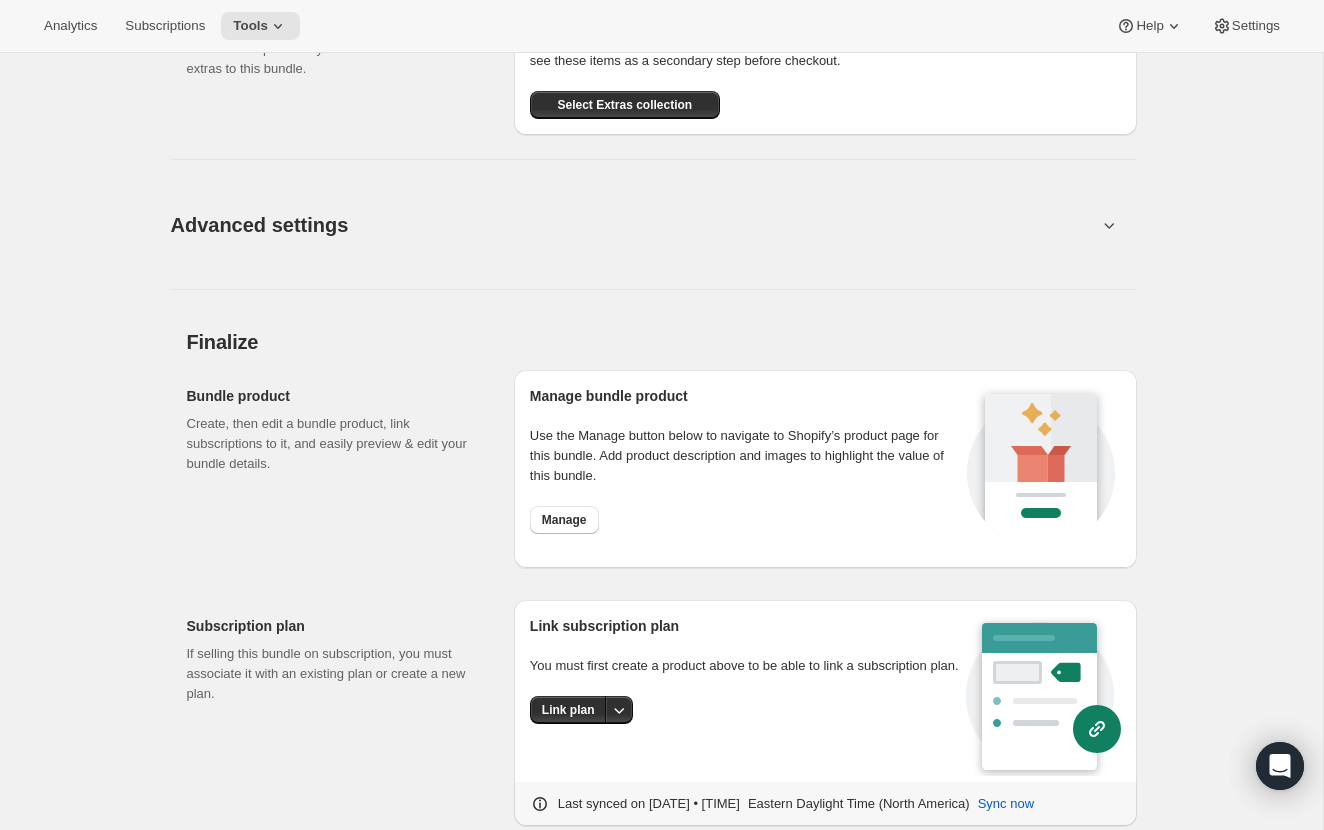 scroll, scrollTop: 1961, scrollLeft: 0, axis: vertical 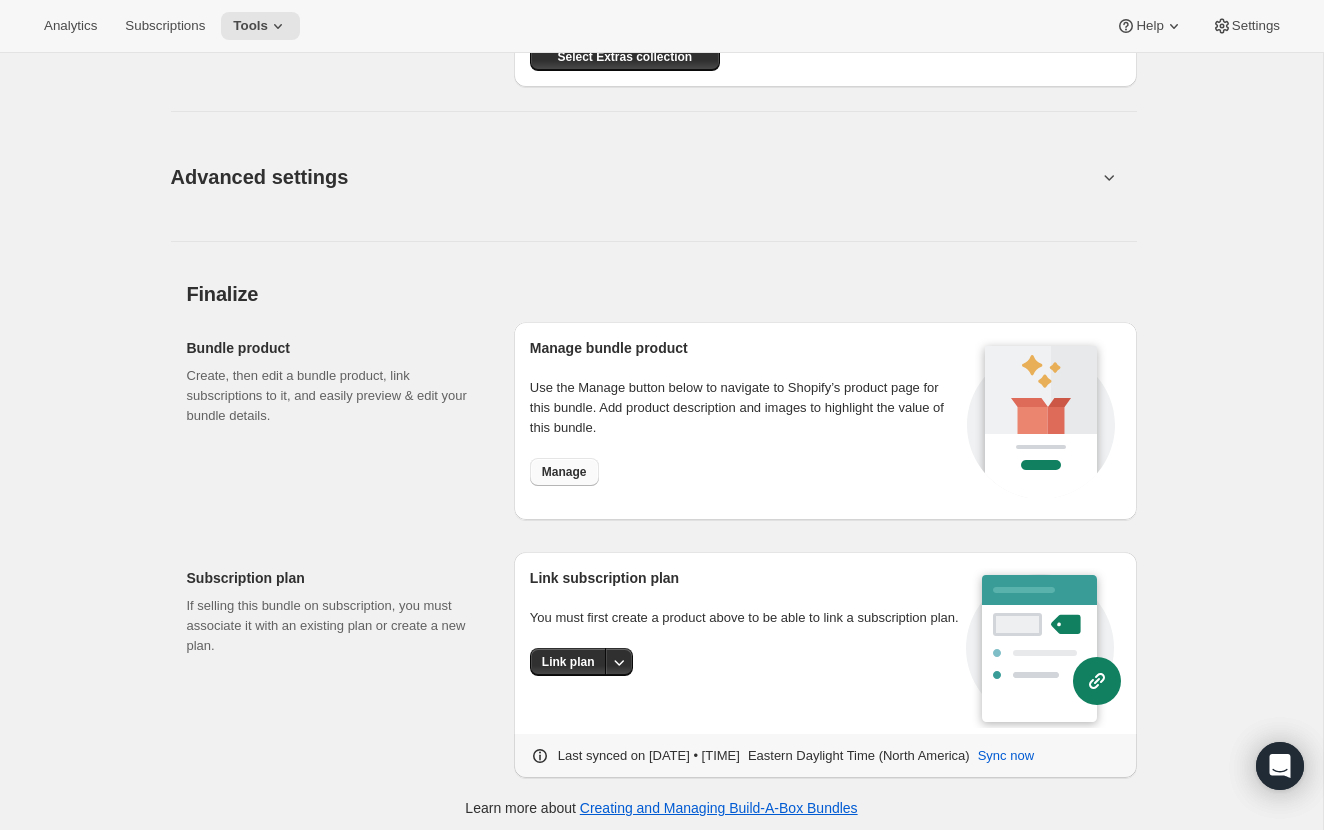 click on "Manage" at bounding box center (564, 472) 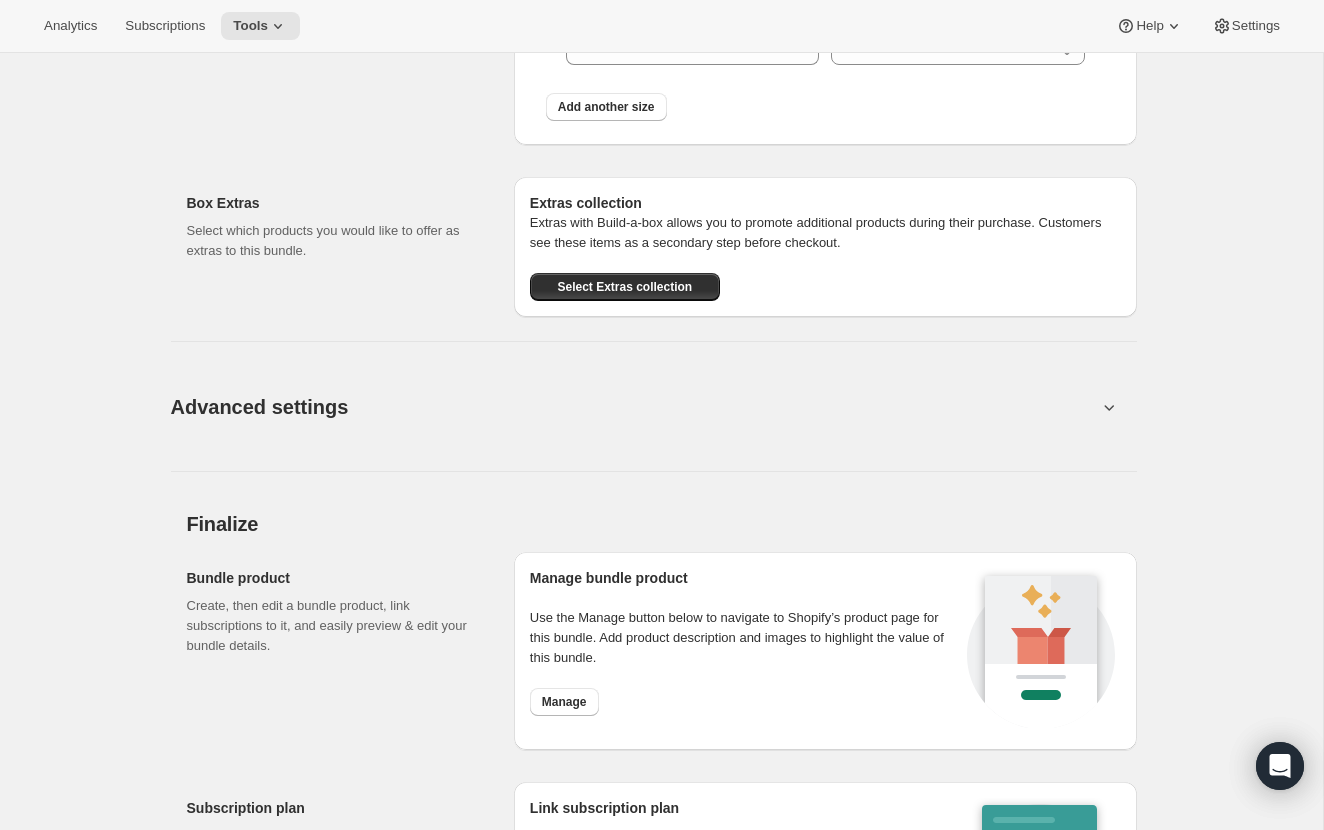 scroll, scrollTop: 1585, scrollLeft: 0, axis: vertical 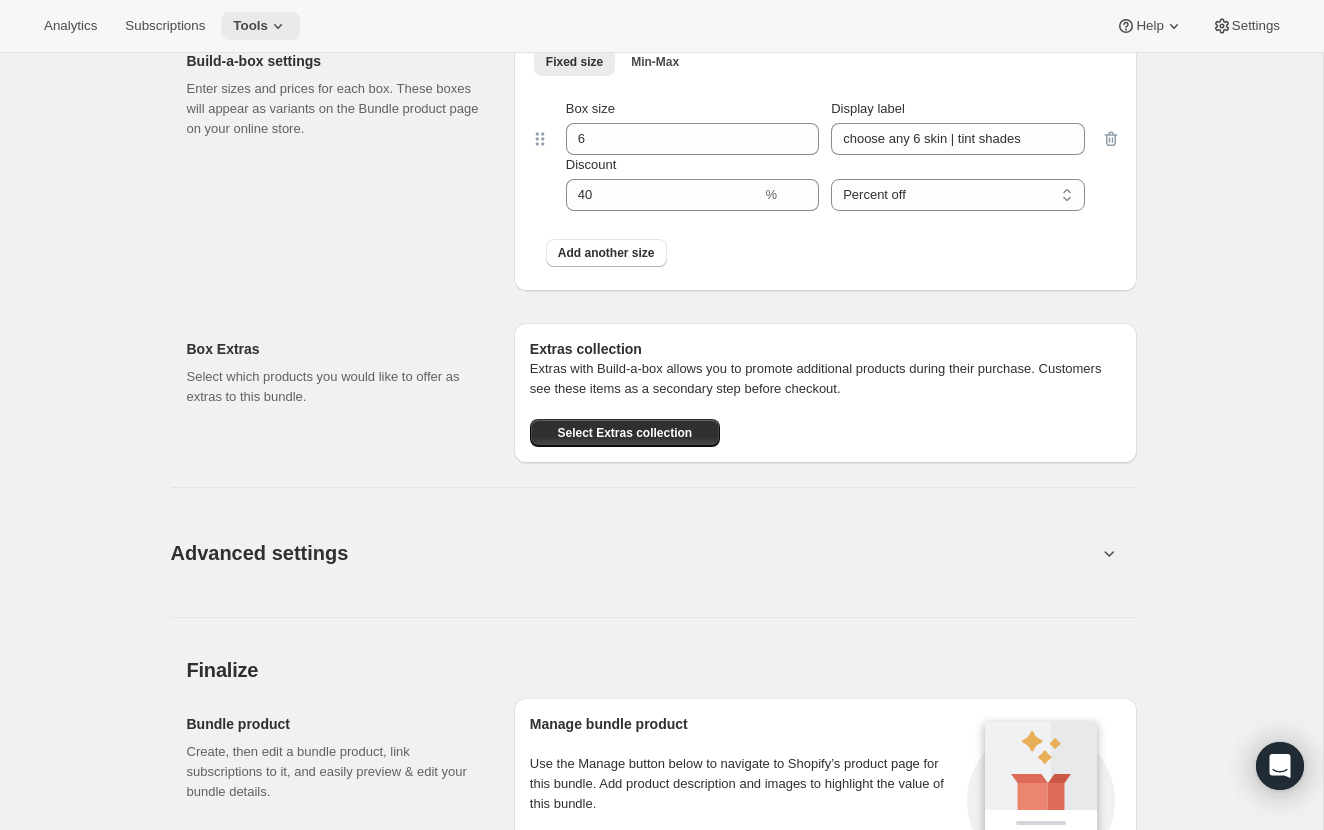 click on "Tools" at bounding box center [260, 26] 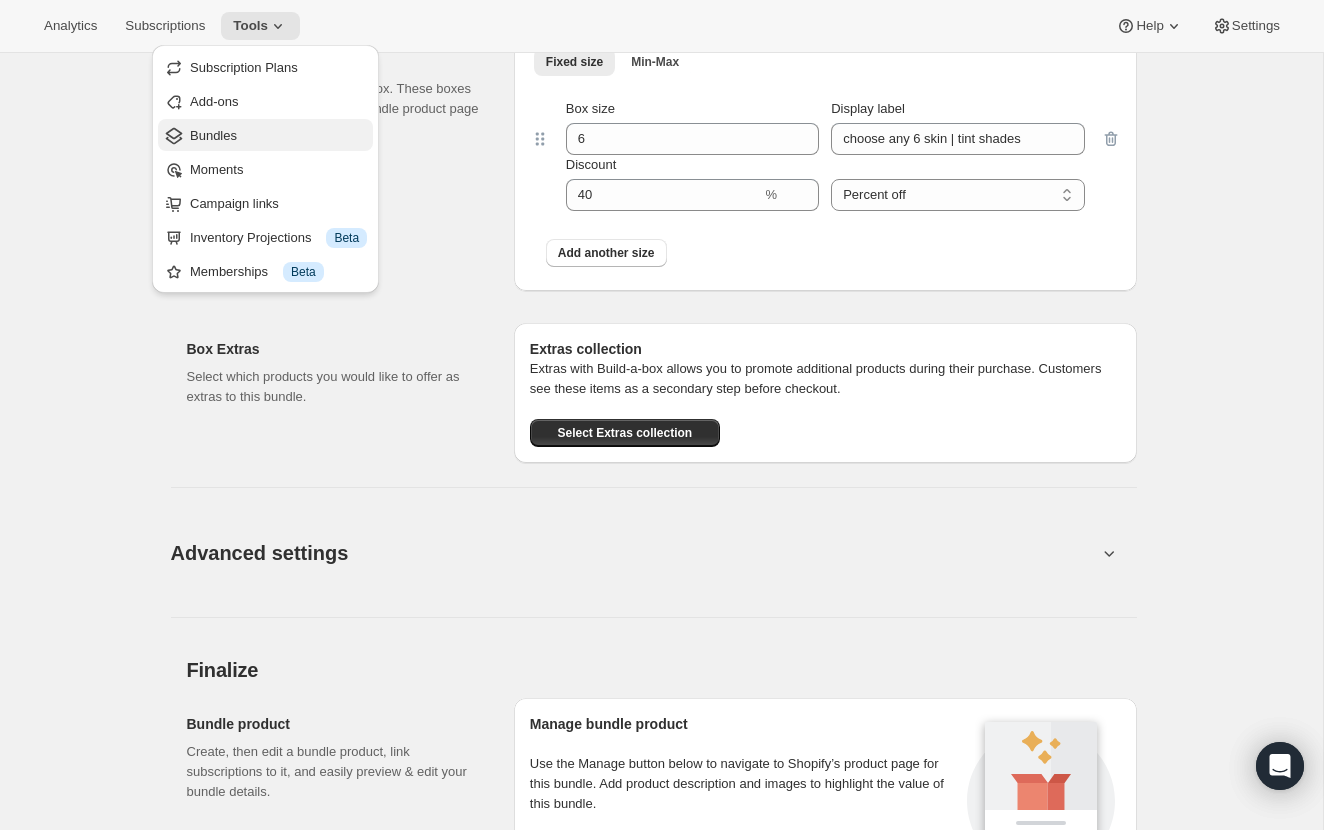 click on "Bundles" at bounding box center [278, 136] 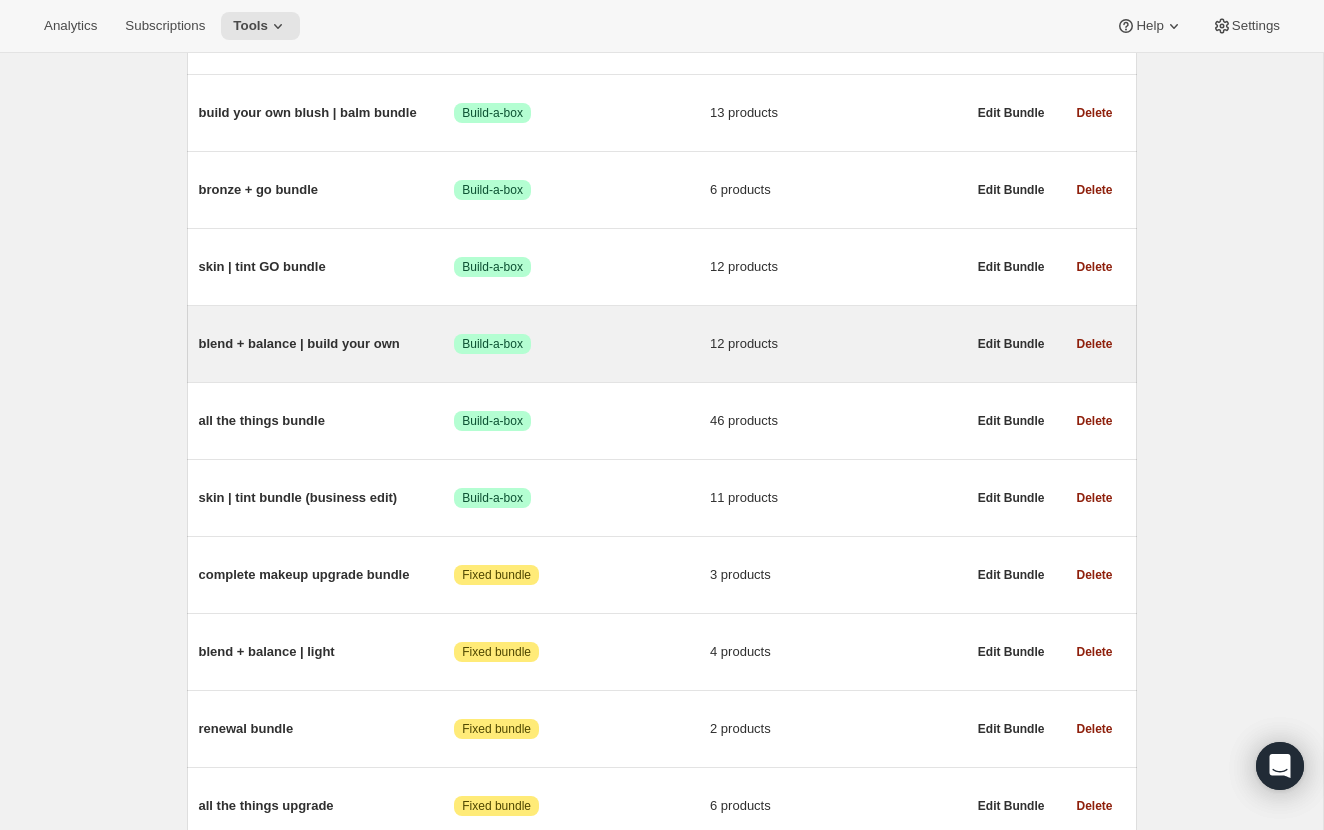 scroll, scrollTop: 515, scrollLeft: 0, axis: vertical 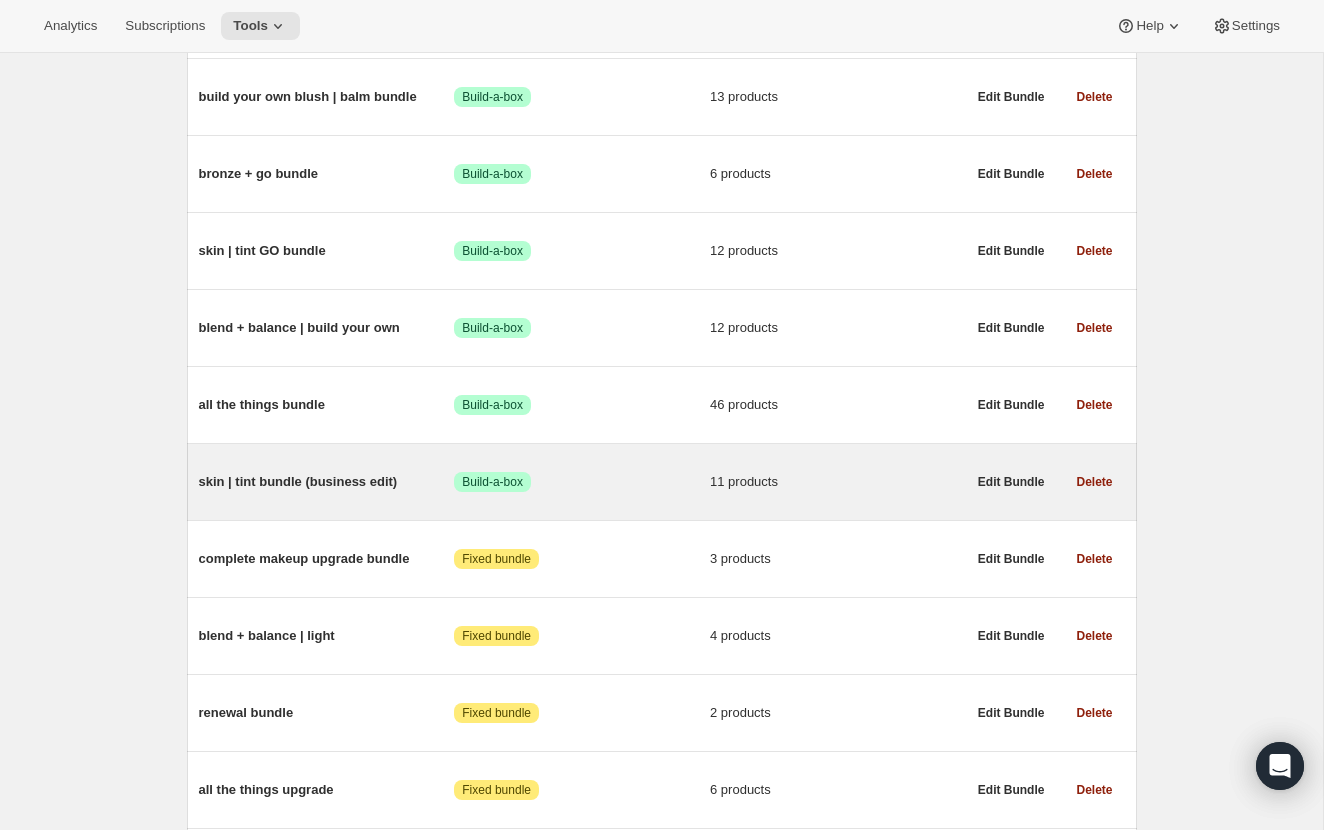 click on "skin | tint bundle (business edit) Success Build-a-box 11 products" at bounding box center [582, 482] 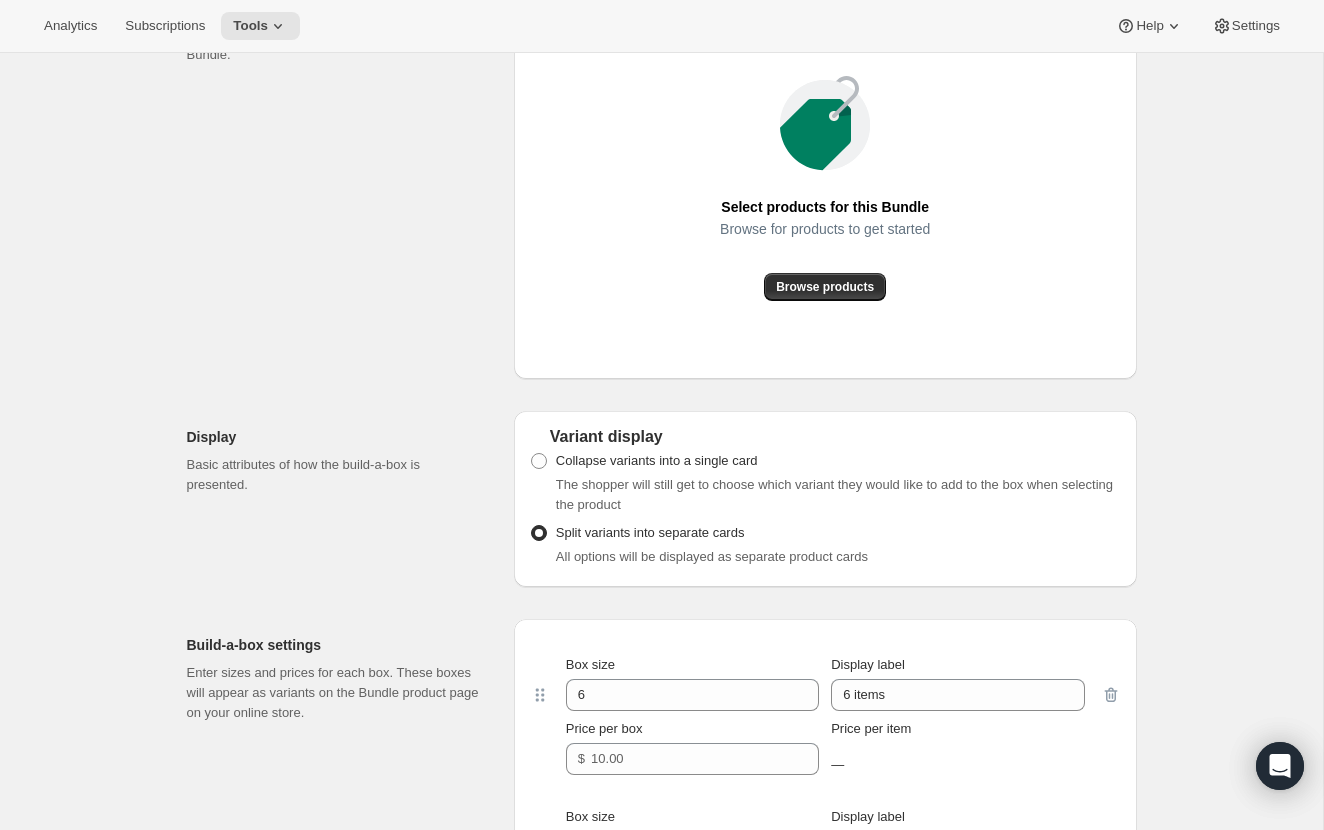 scroll, scrollTop: 0, scrollLeft: 0, axis: both 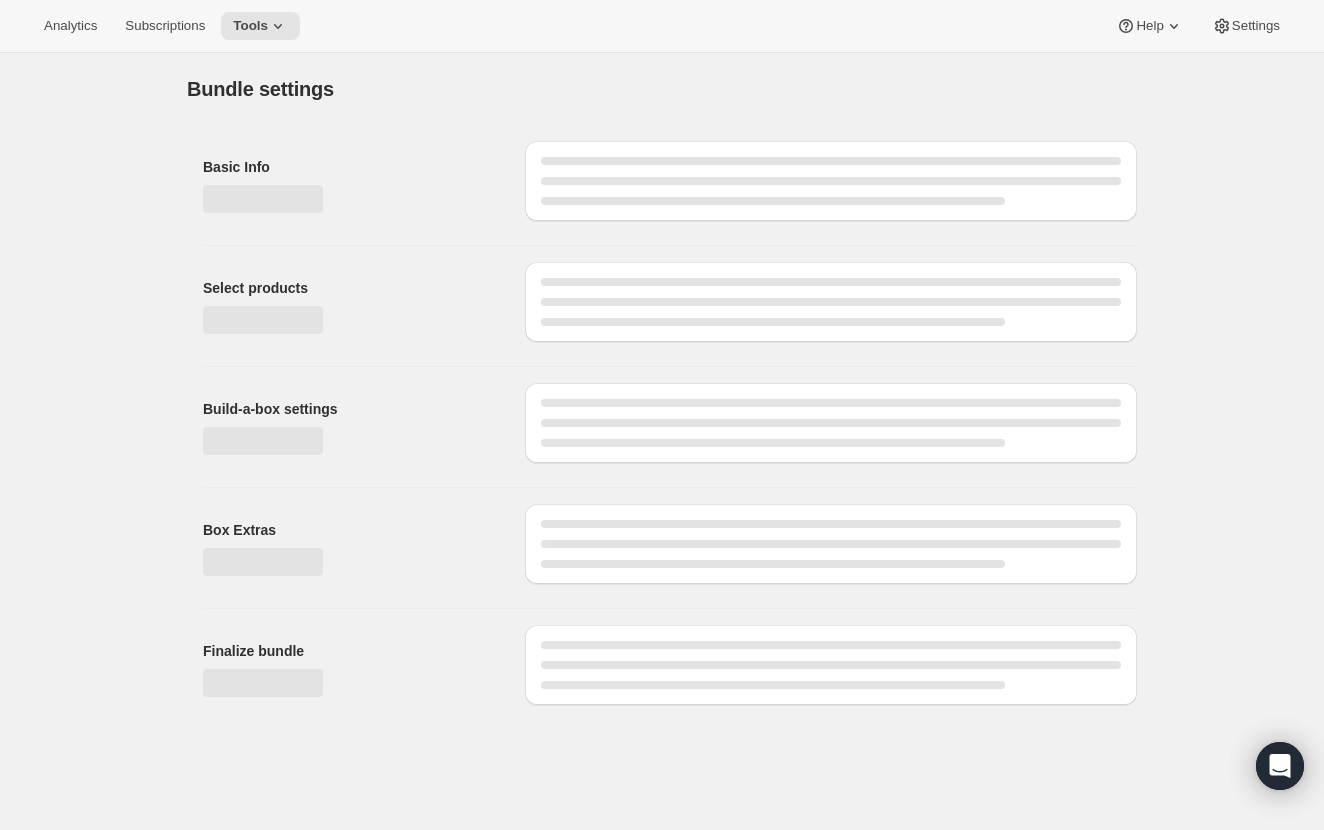 type on "skin | tint bundle (business edit)" 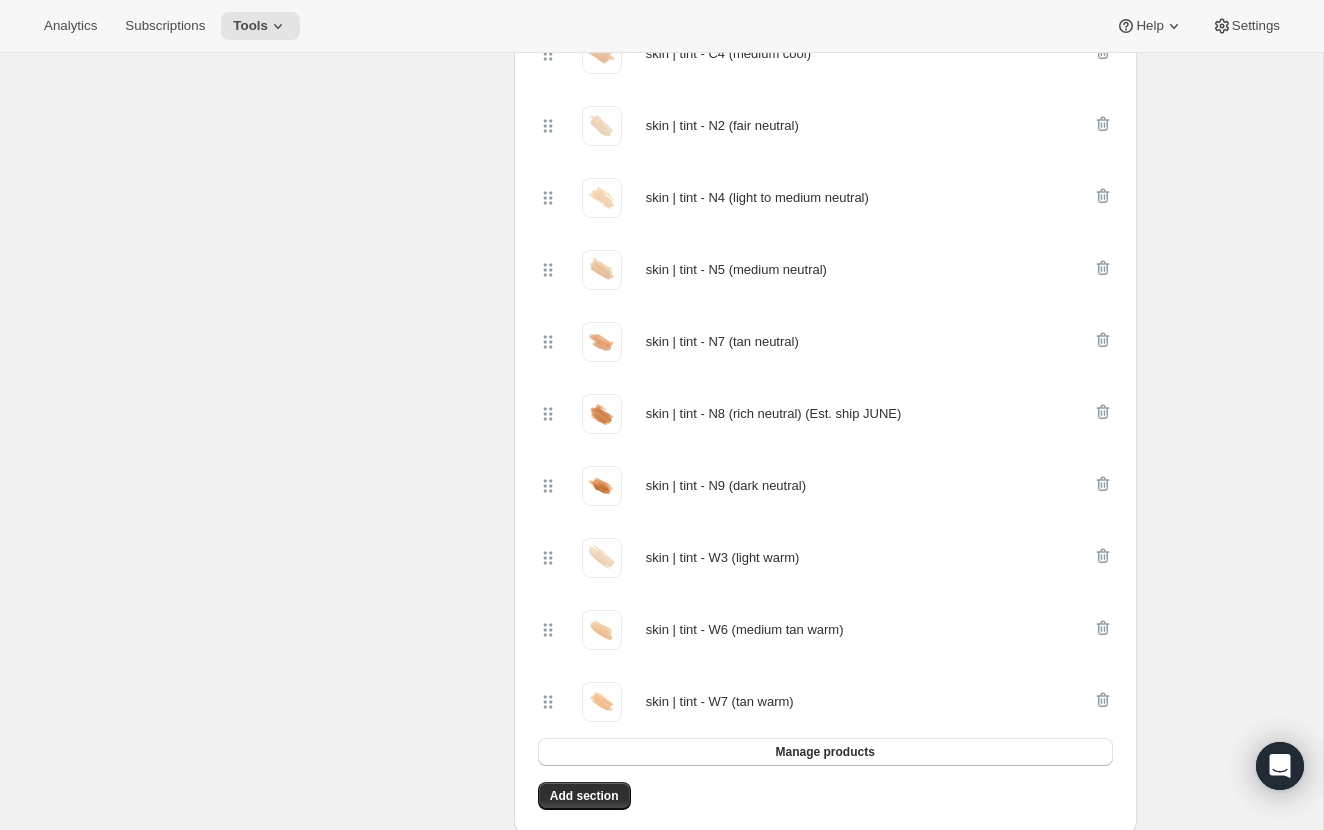 scroll, scrollTop: 617, scrollLeft: 0, axis: vertical 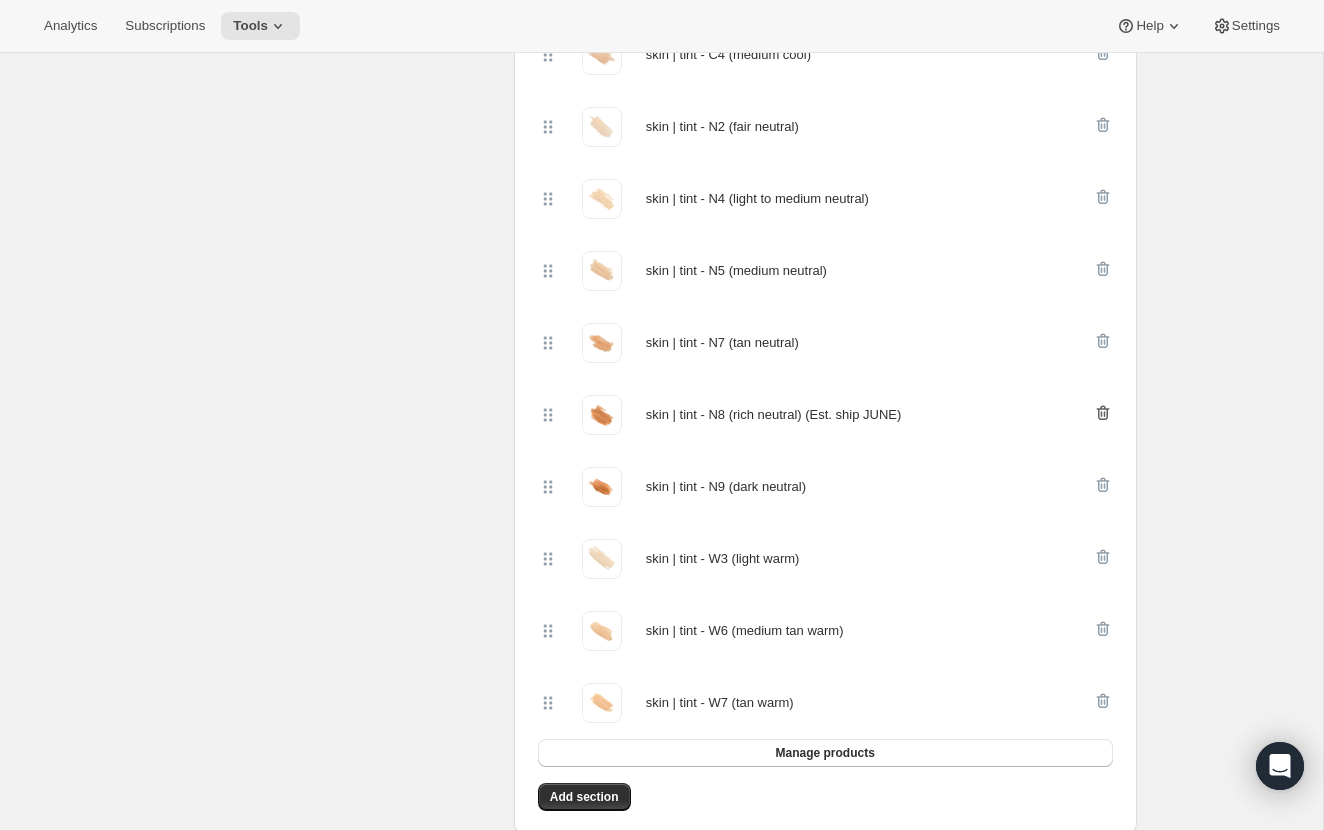 click 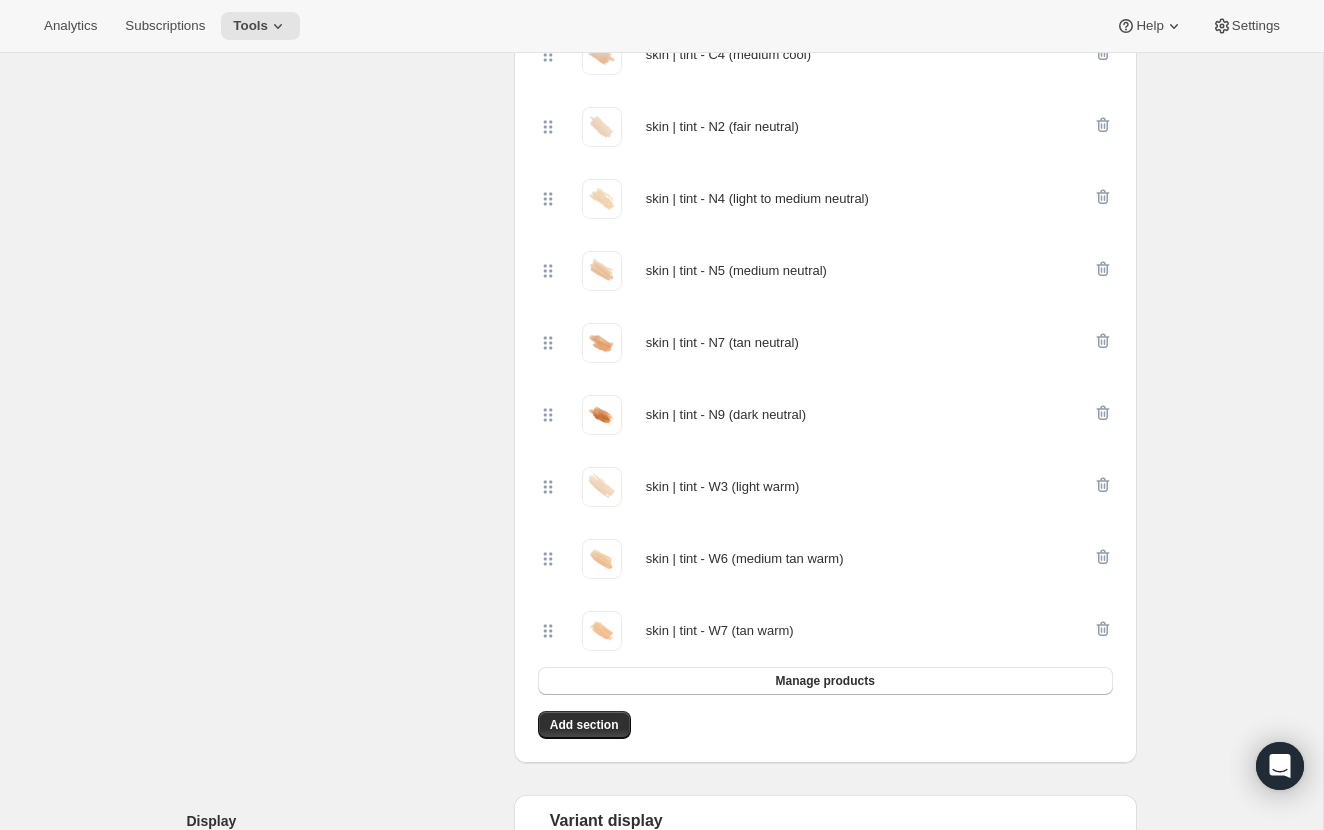 scroll, scrollTop: 617, scrollLeft: 0, axis: vertical 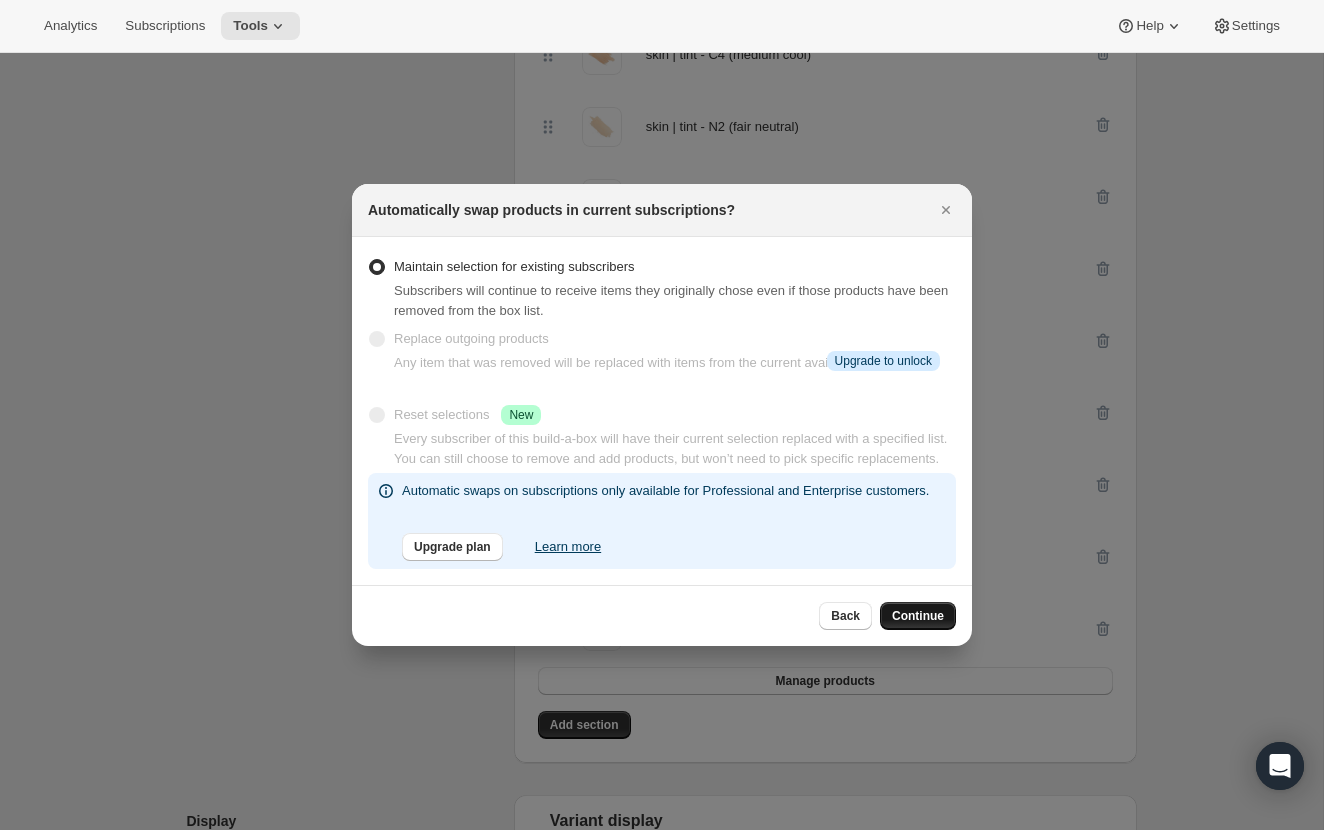 click on "Continue" at bounding box center [918, 616] 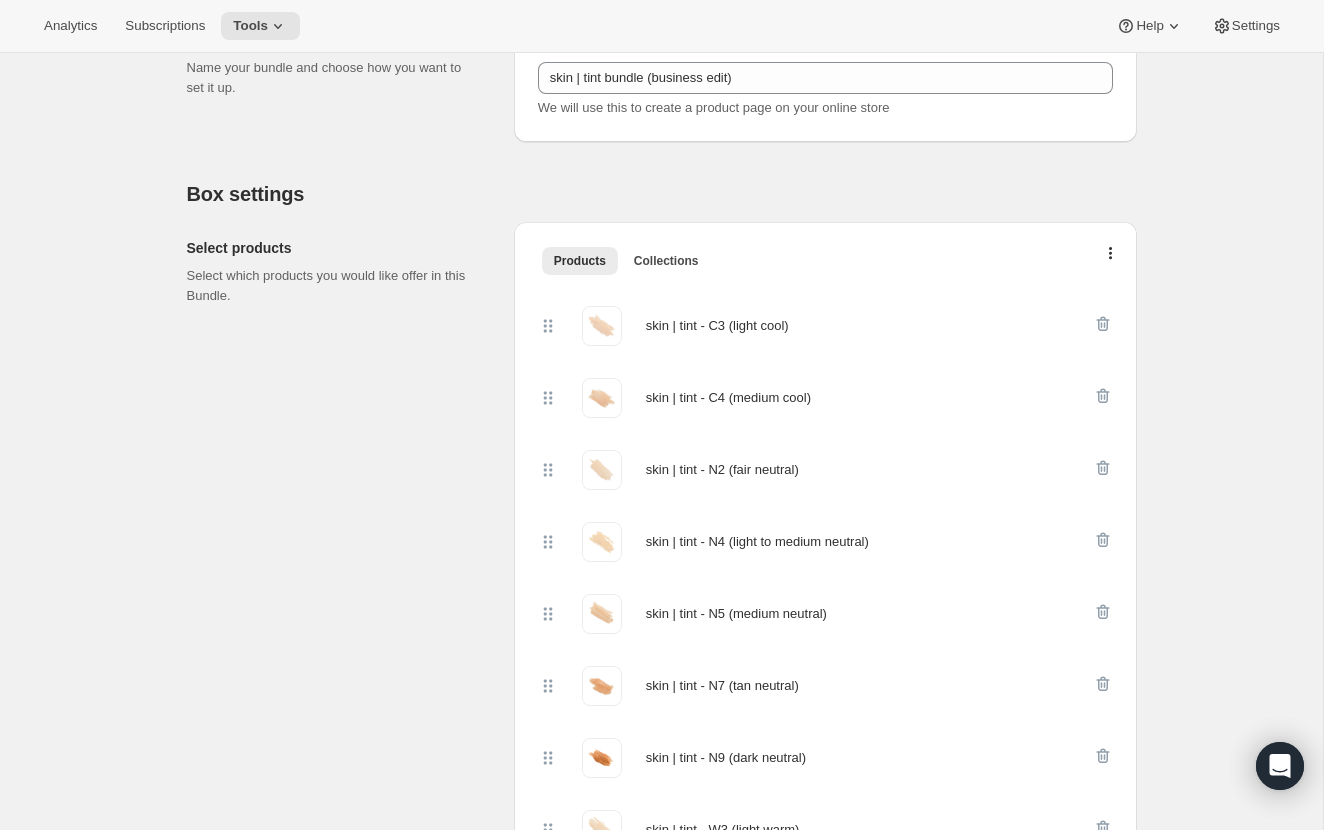 scroll, scrollTop: 421, scrollLeft: 0, axis: vertical 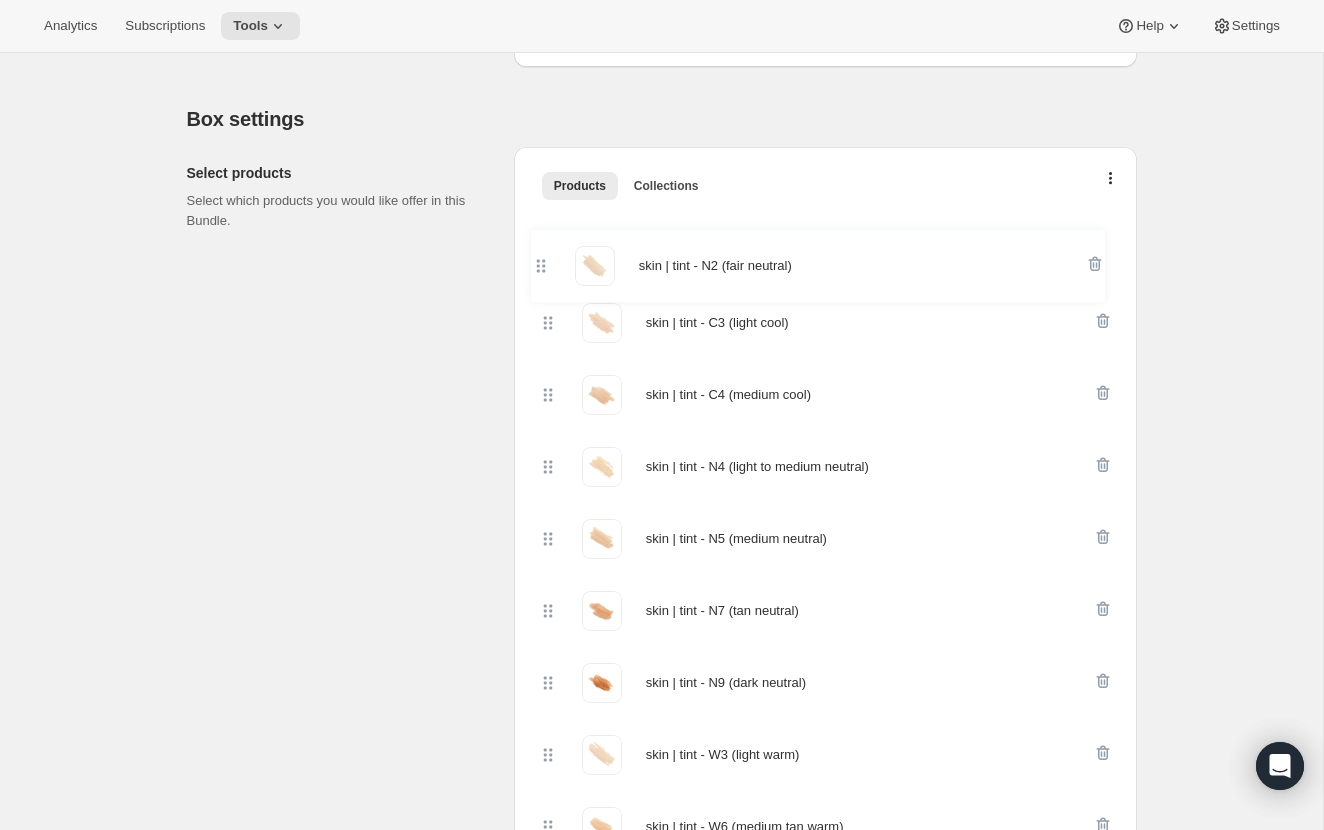 drag, startPoint x: 551, startPoint y: 328, endPoint x: 544, endPoint y: 267, distance: 61.400326 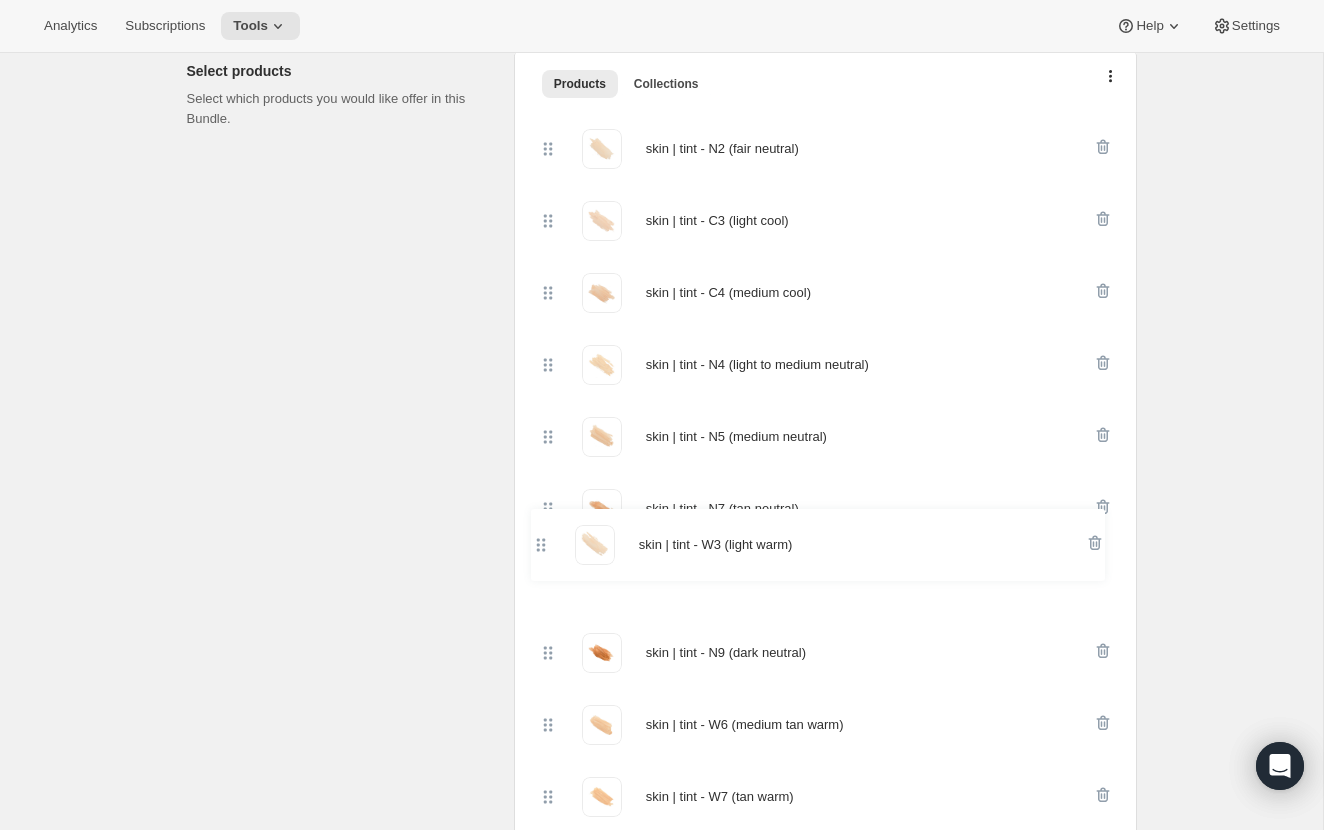 scroll, scrollTop: 454, scrollLeft: 0, axis: vertical 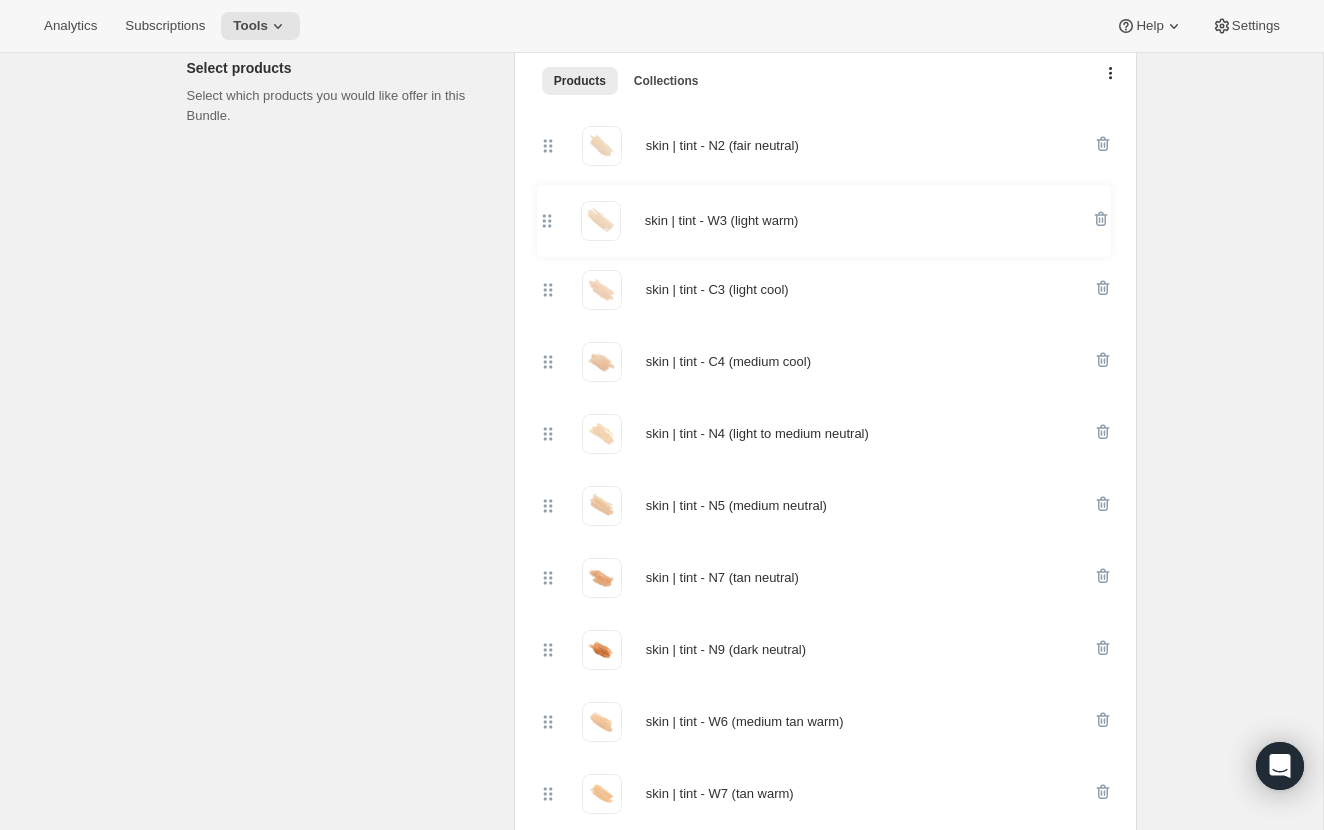 drag, startPoint x: 552, startPoint y: 649, endPoint x: 549, endPoint y: 204, distance: 445.0101 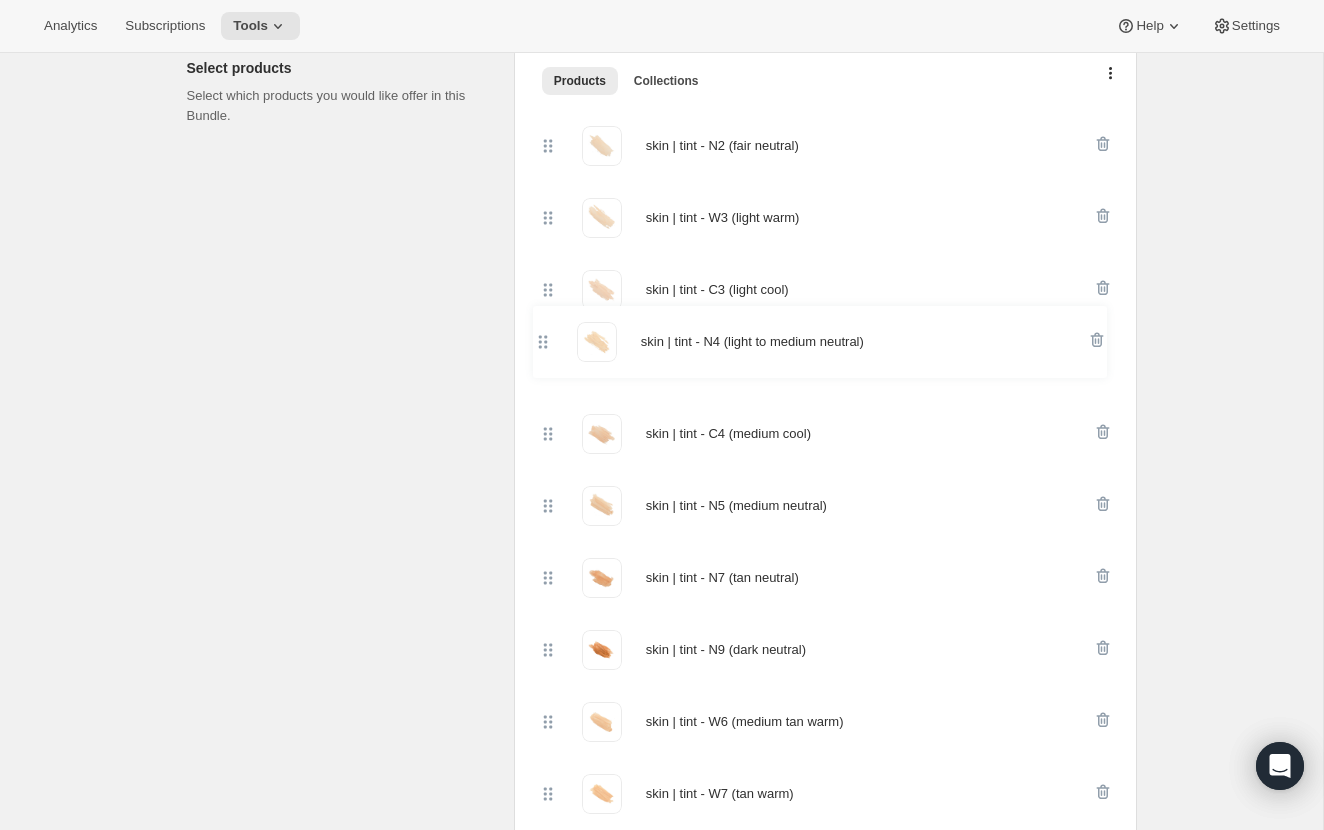 drag, startPoint x: 553, startPoint y: 433, endPoint x: 547, endPoint y: 338, distance: 95.189285 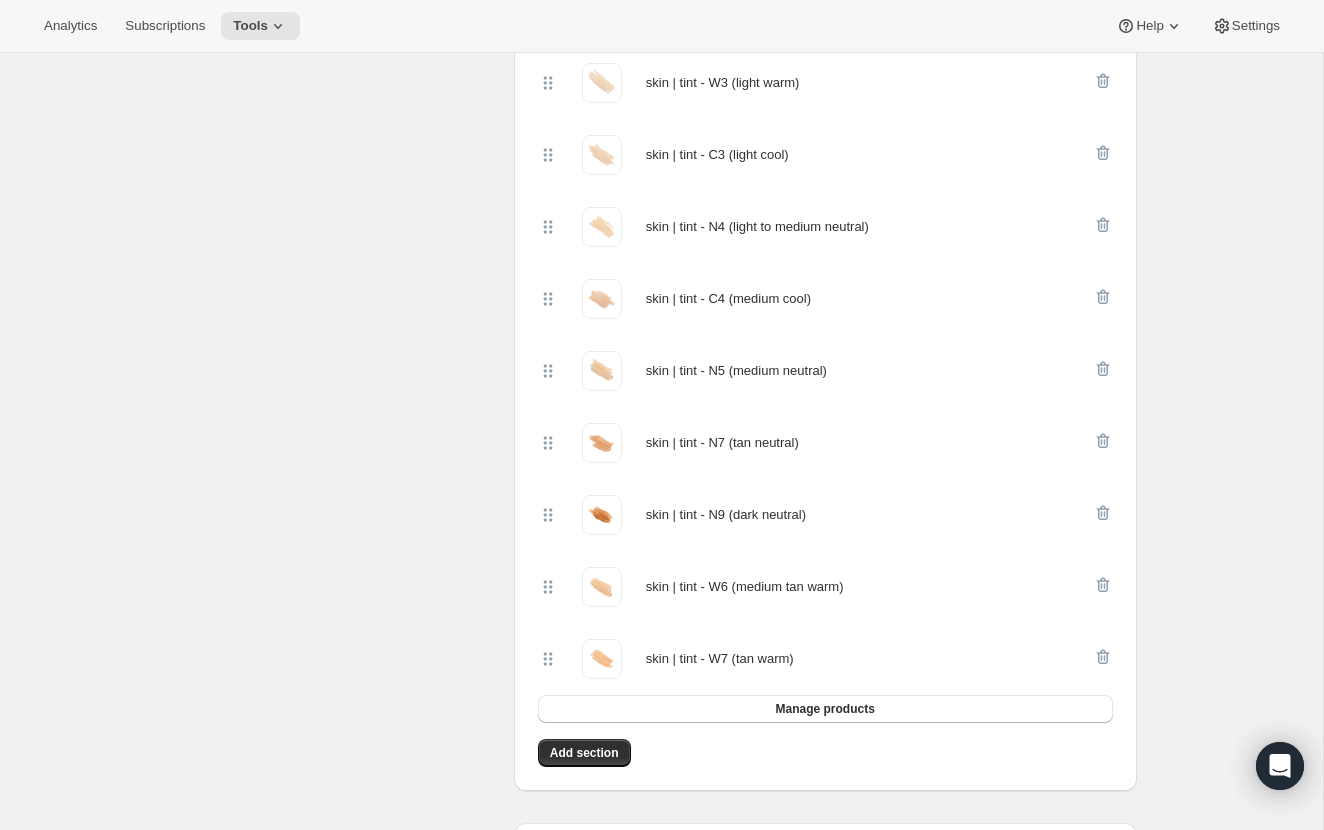 scroll, scrollTop: 607, scrollLeft: 0, axis: vertical 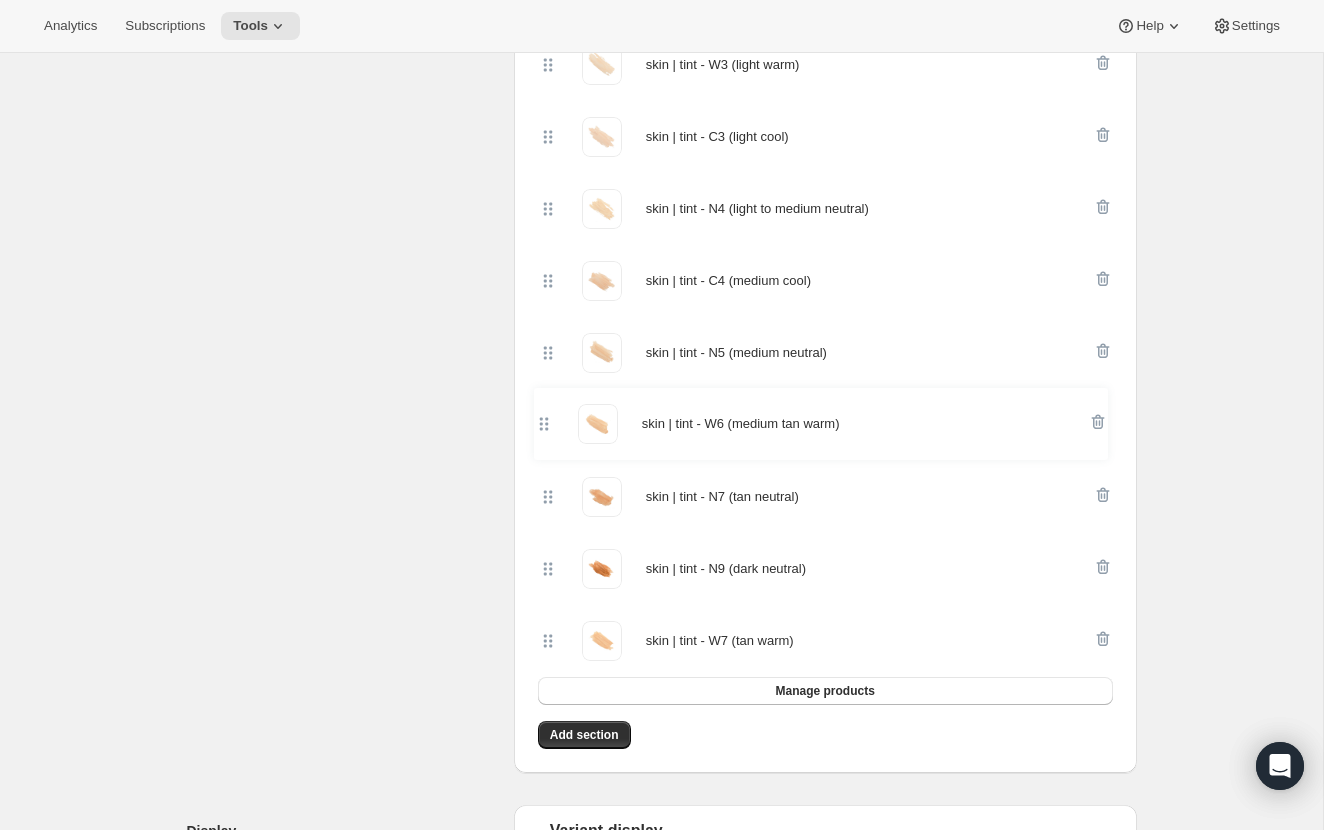 drag, startPoint x: 552, startPoint y: 577, endPoint x: 547, endPoint y: 425, distance: 152.08221 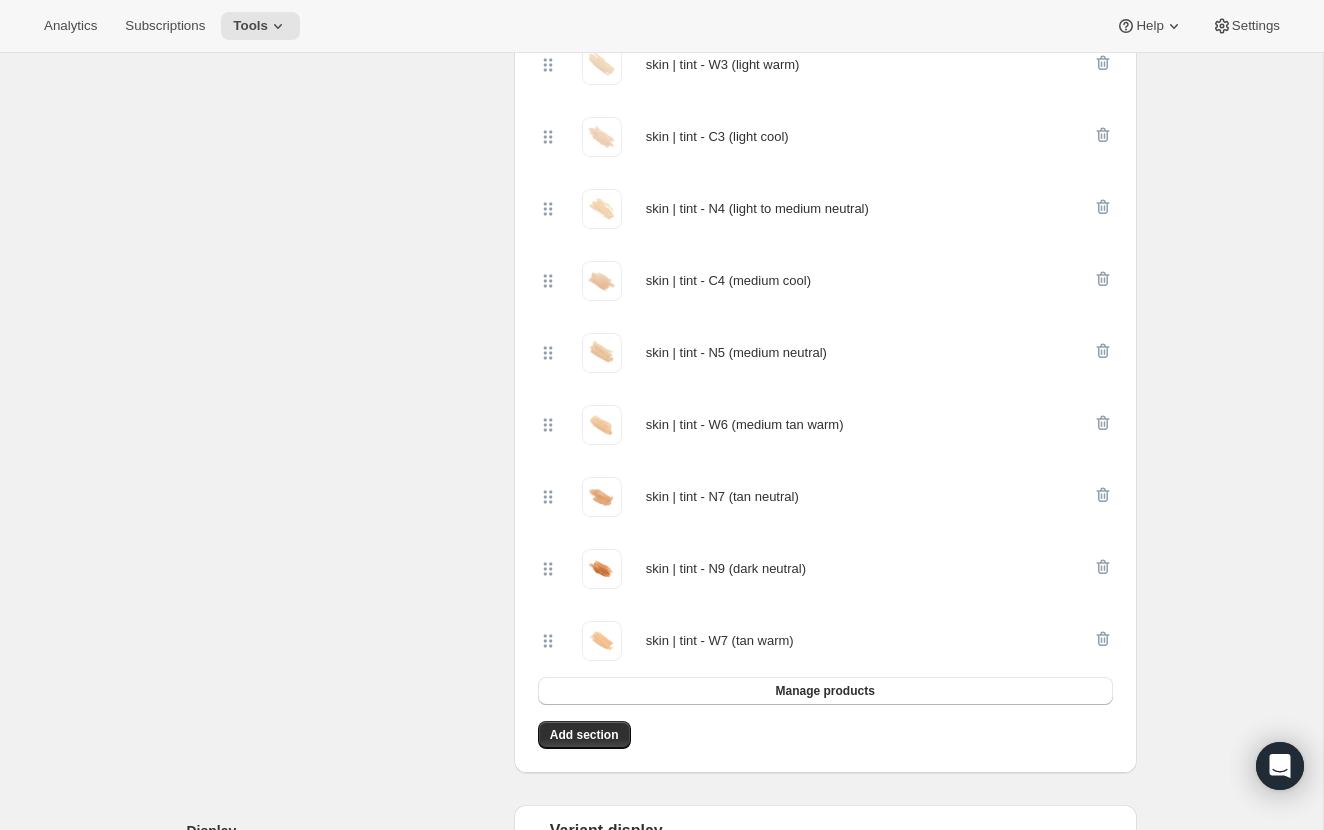 scroll, scrollTop: 610, scrollLeft: 0, axis: vertical 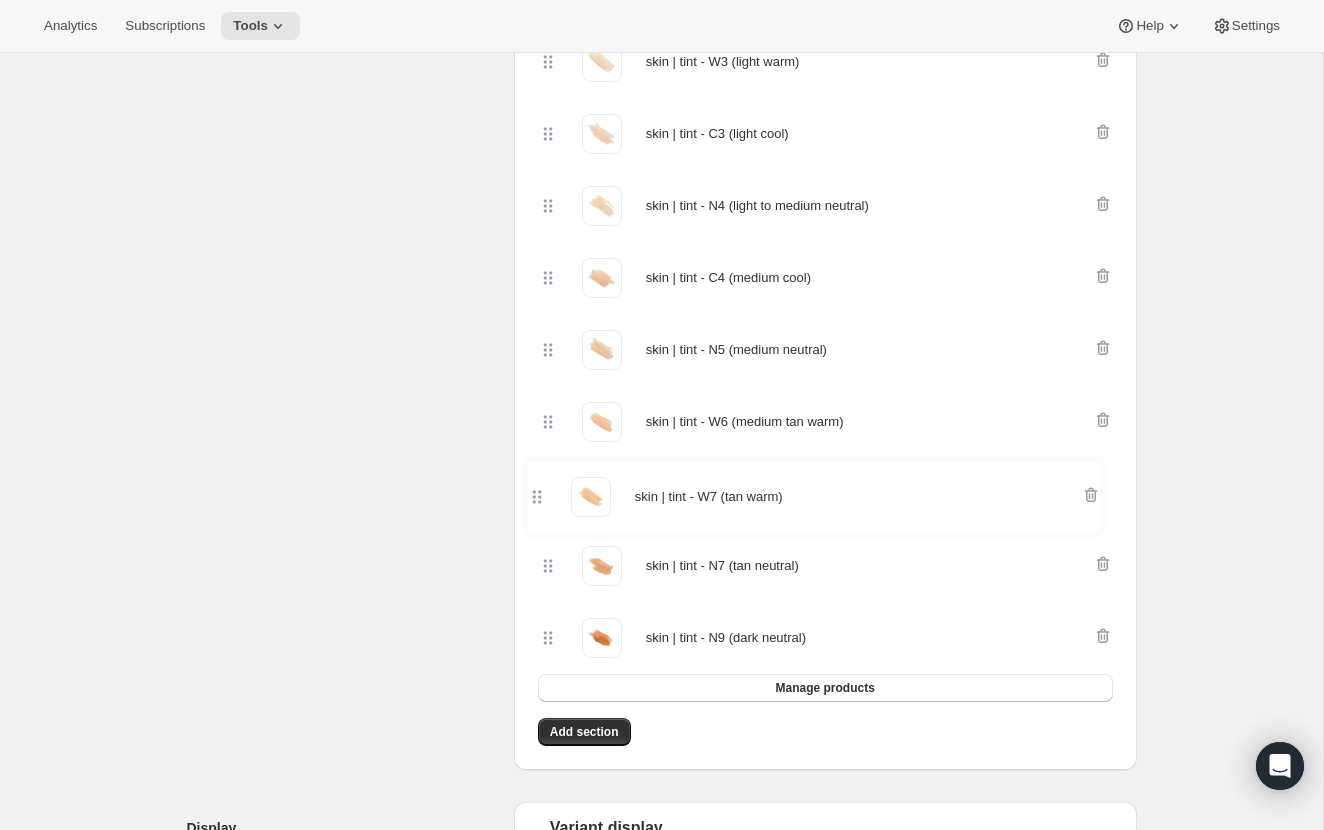 drag, startPoint x: 539, startPoint y: 641, endPoint x: 528, endPoint y: 490, distance: 151.40013 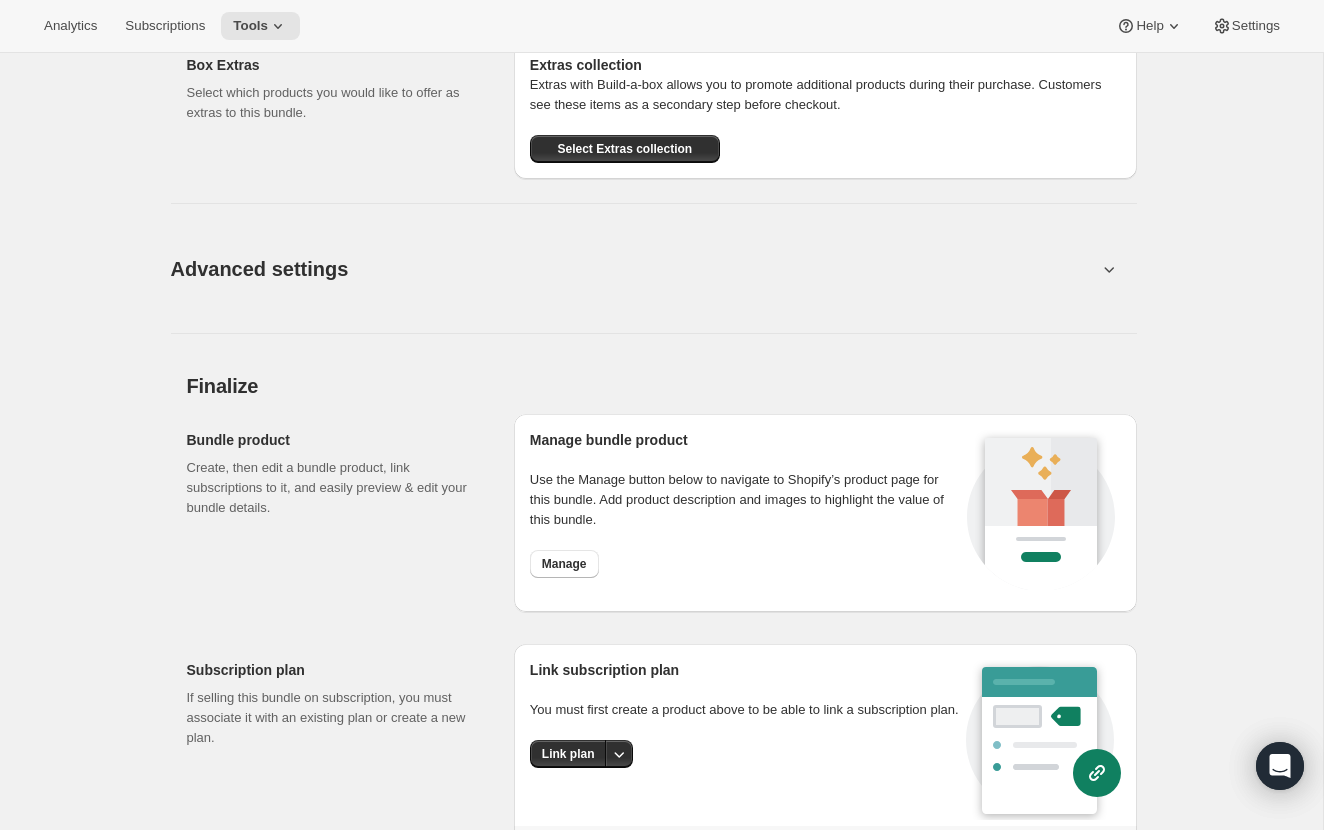 scroll, scrollTop: 1879, scrollLeft: 0, axis: vertical 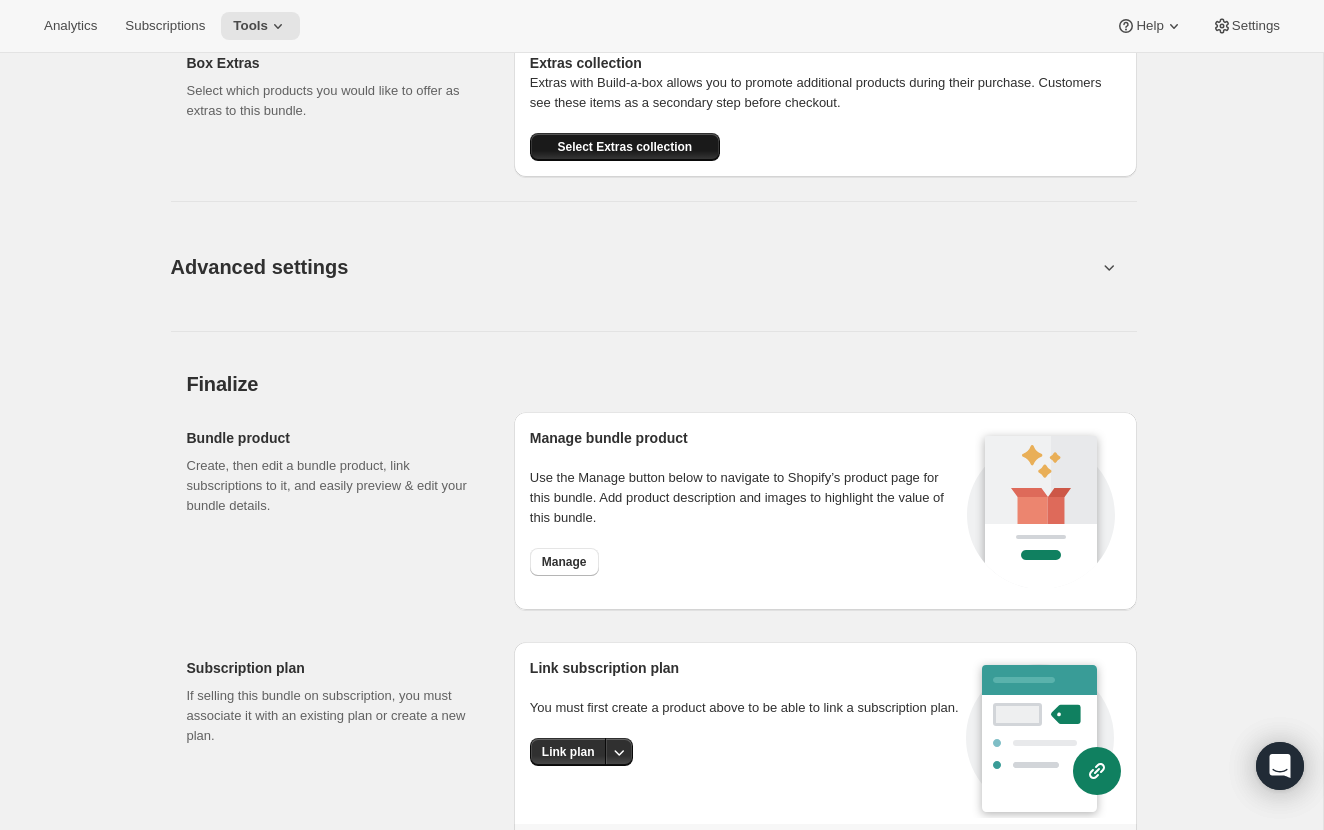 click on "Select Extras collection" at bounding box center (624, 147) 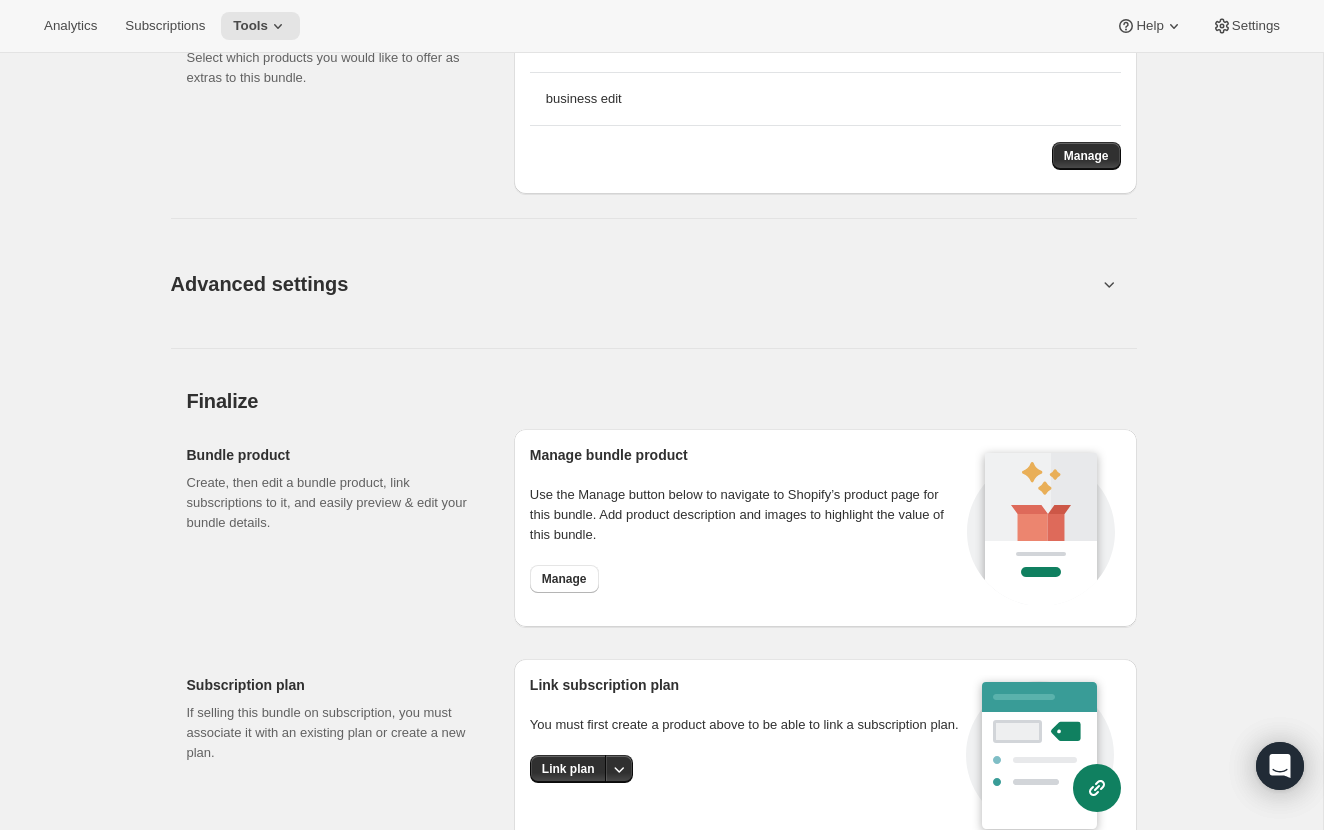 scroll, scrollTop: 2025, scrollLeft: 0, axis: vertical 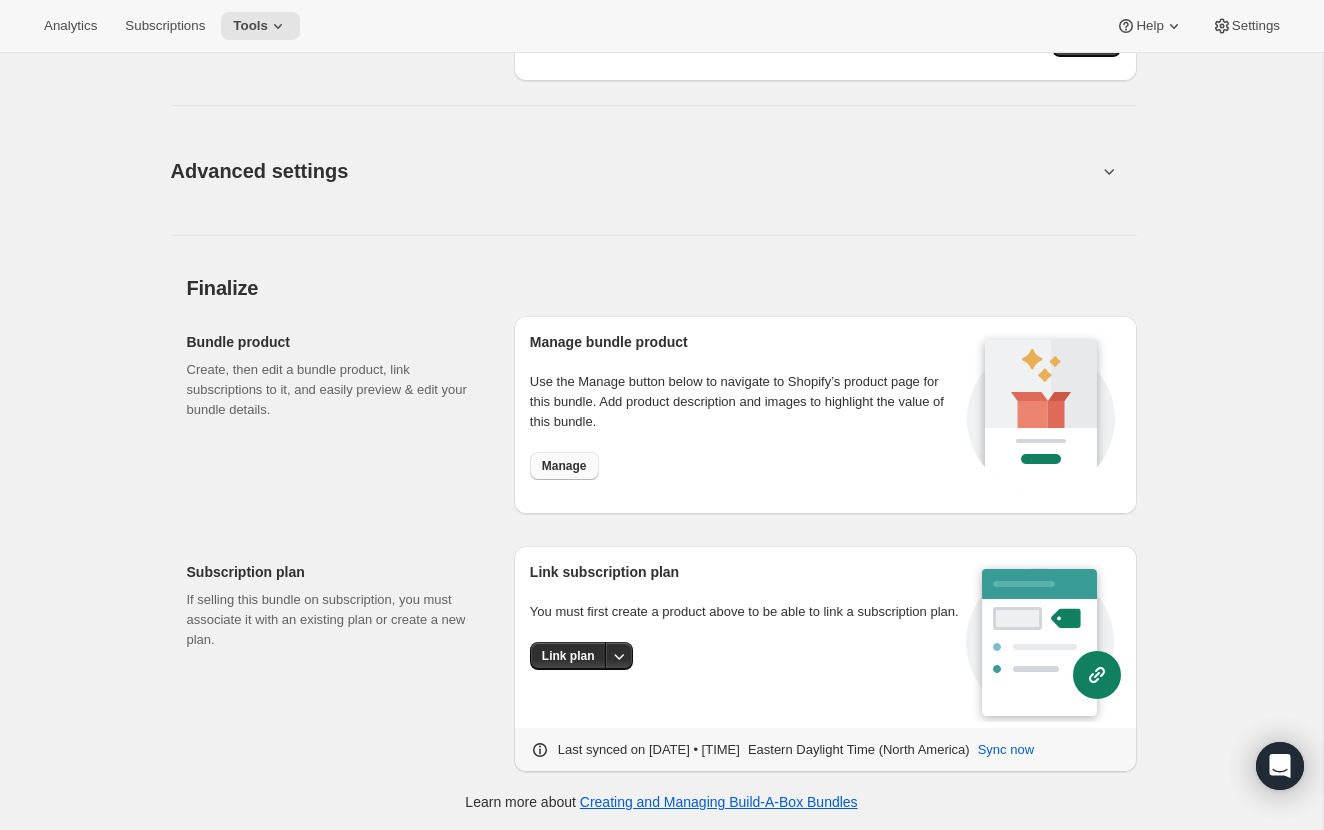 click on "Manage" at bounding box center (564, 466) 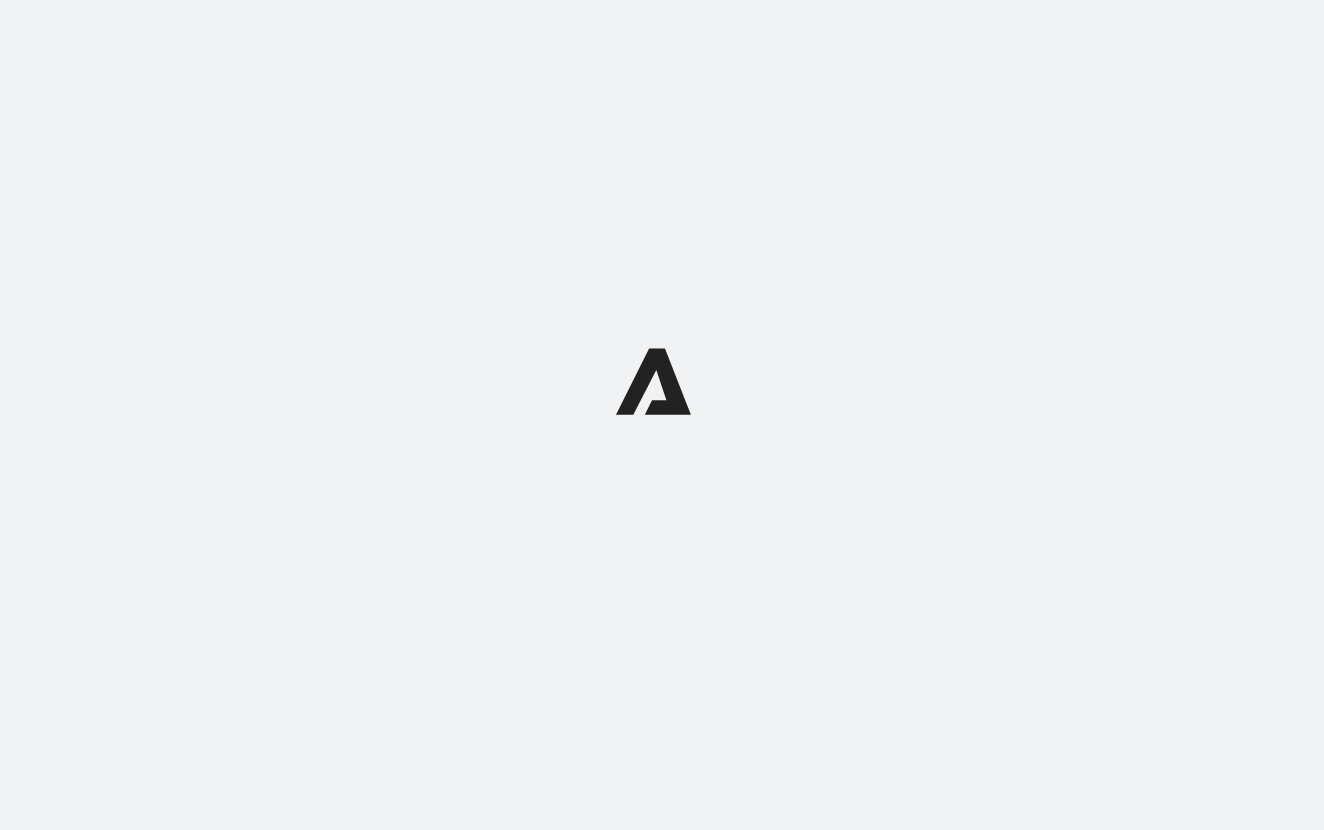 scroll, scrollTop: 0, scrollLeft: 0, axis: both 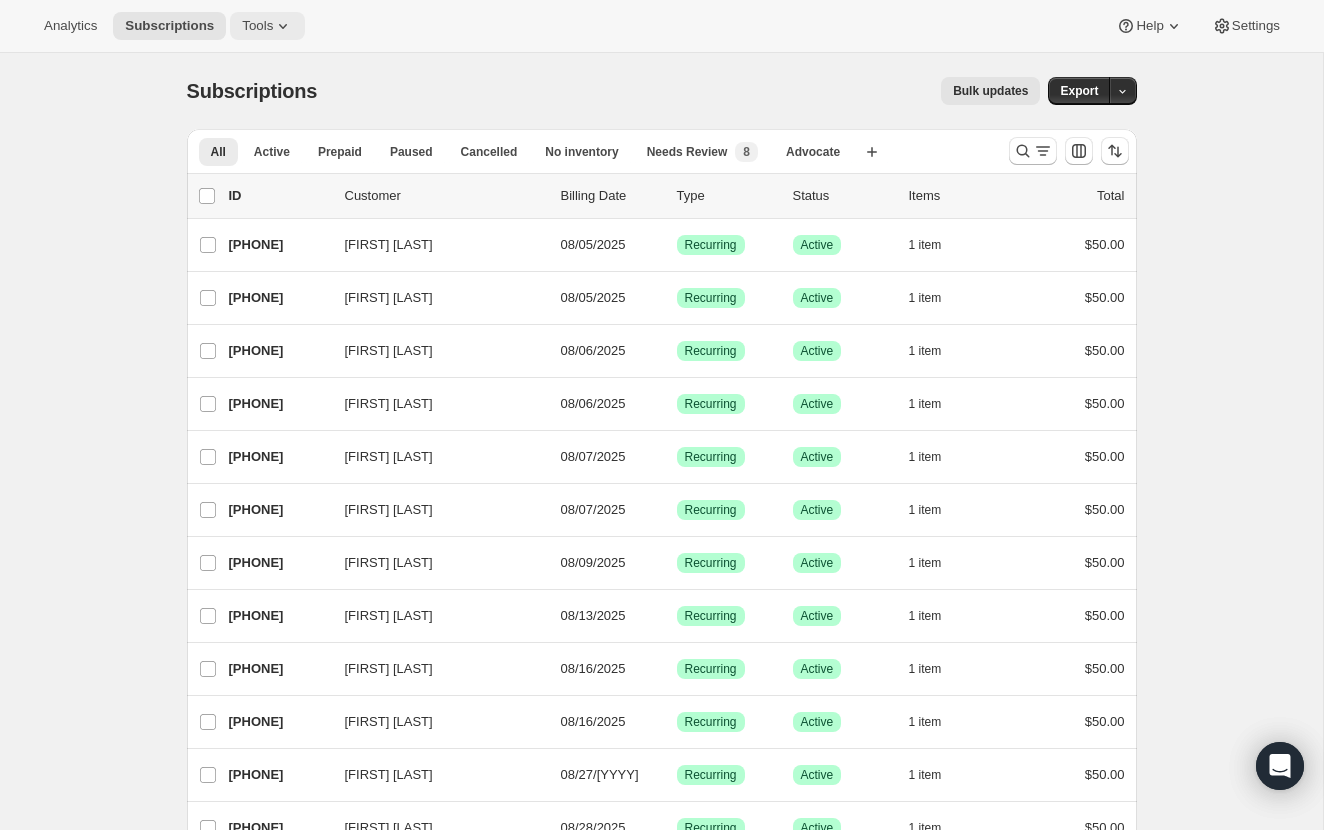 click on "Tools" at bounding box center (257, 26) 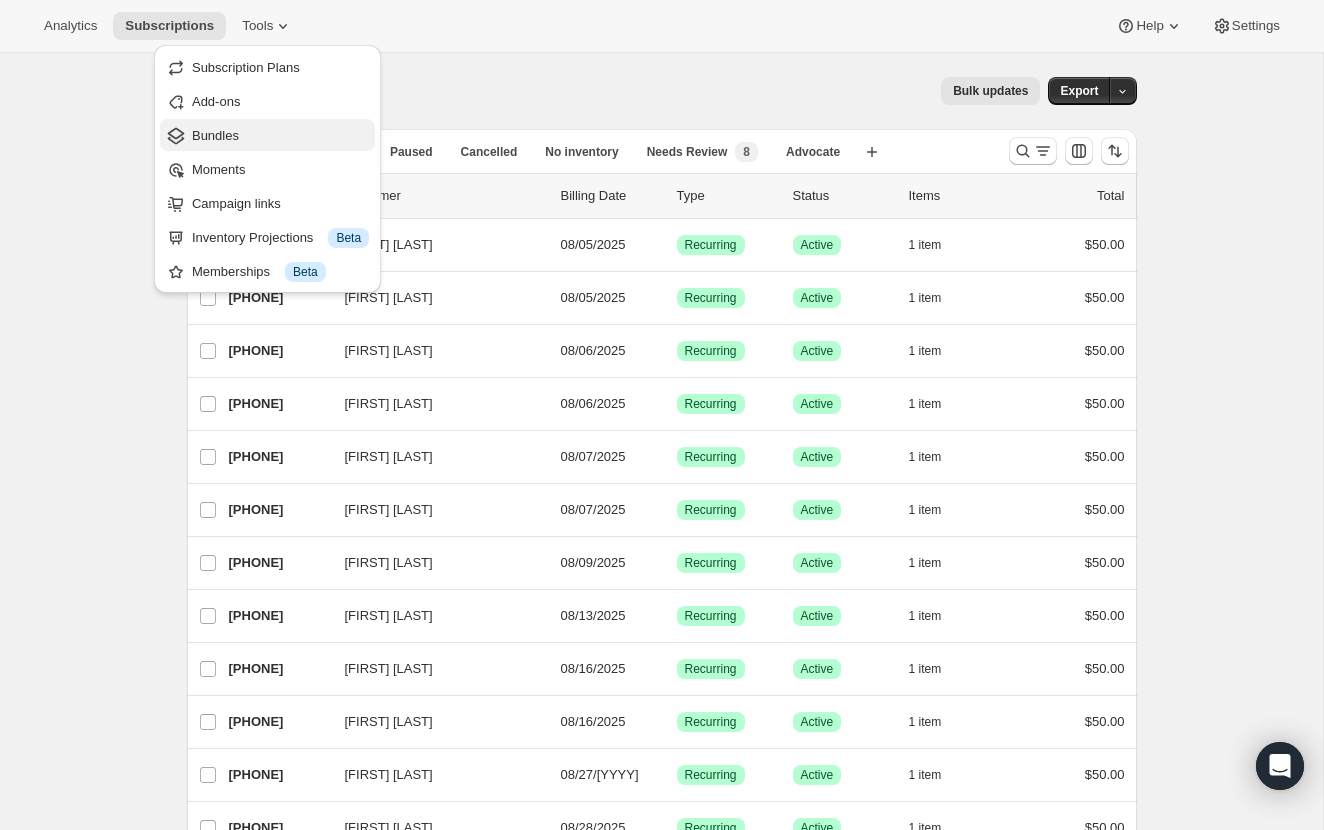 click on "Bundles" at bounding box center [215, 135] 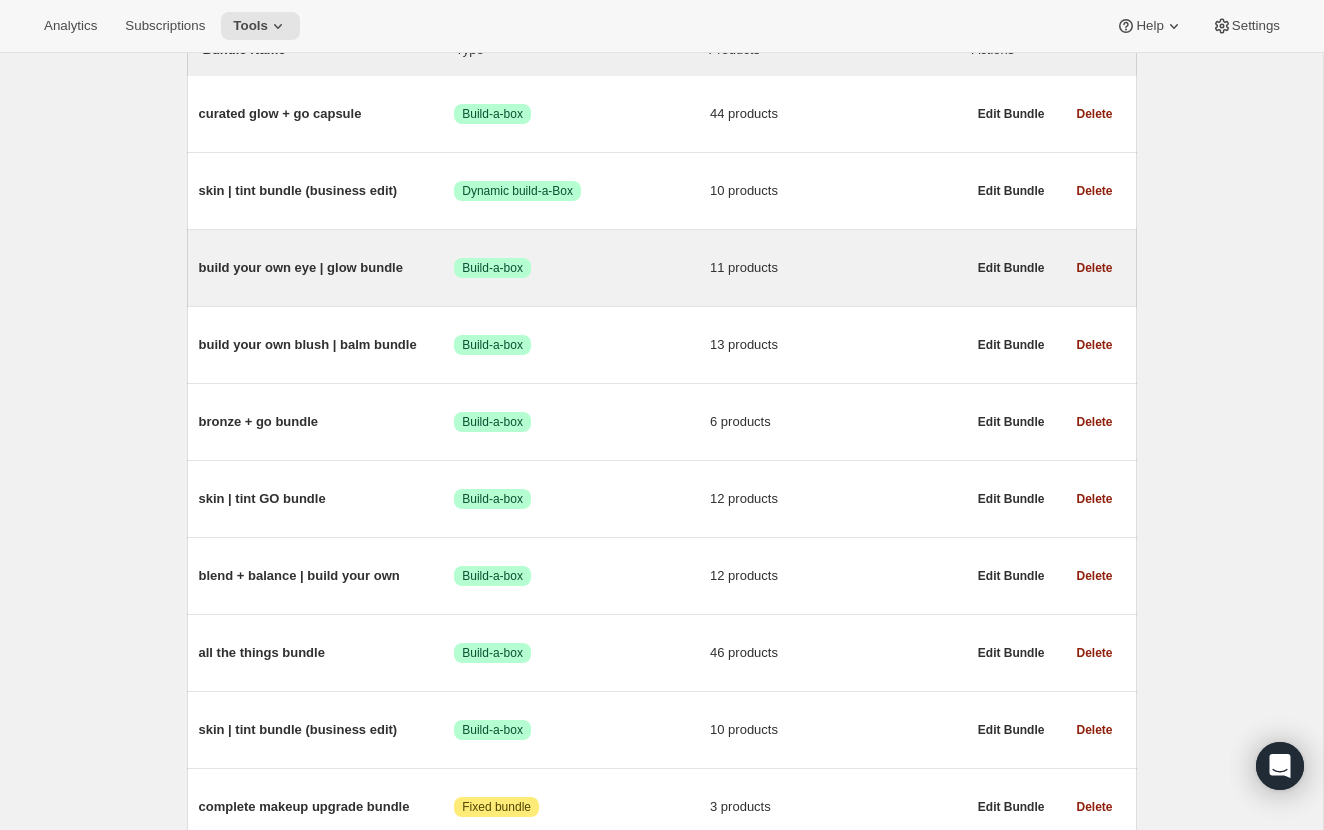 scroll, scrollTop: 258, scrollLeft: 0, axis: vertical 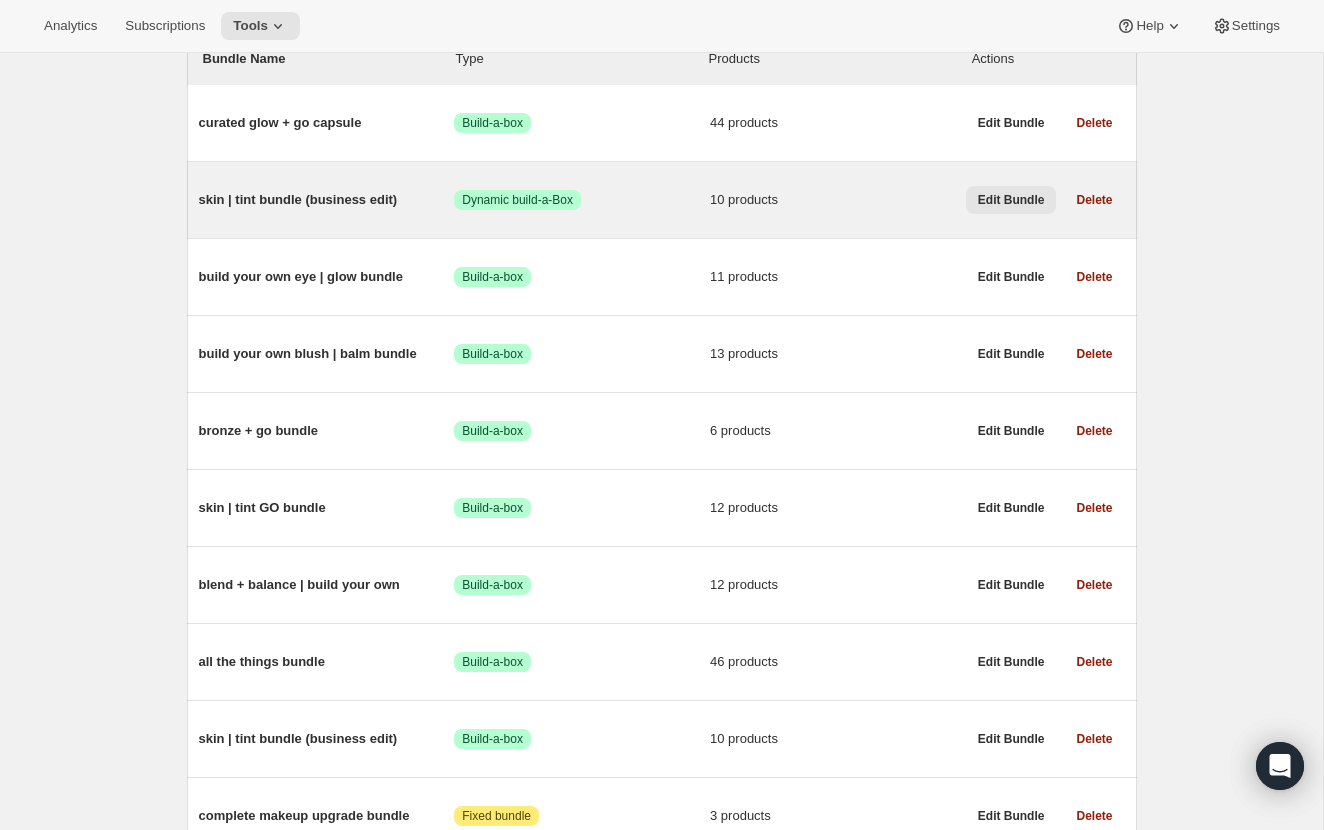 click on "Edit Bundle" at bounding box center (1011, 200) 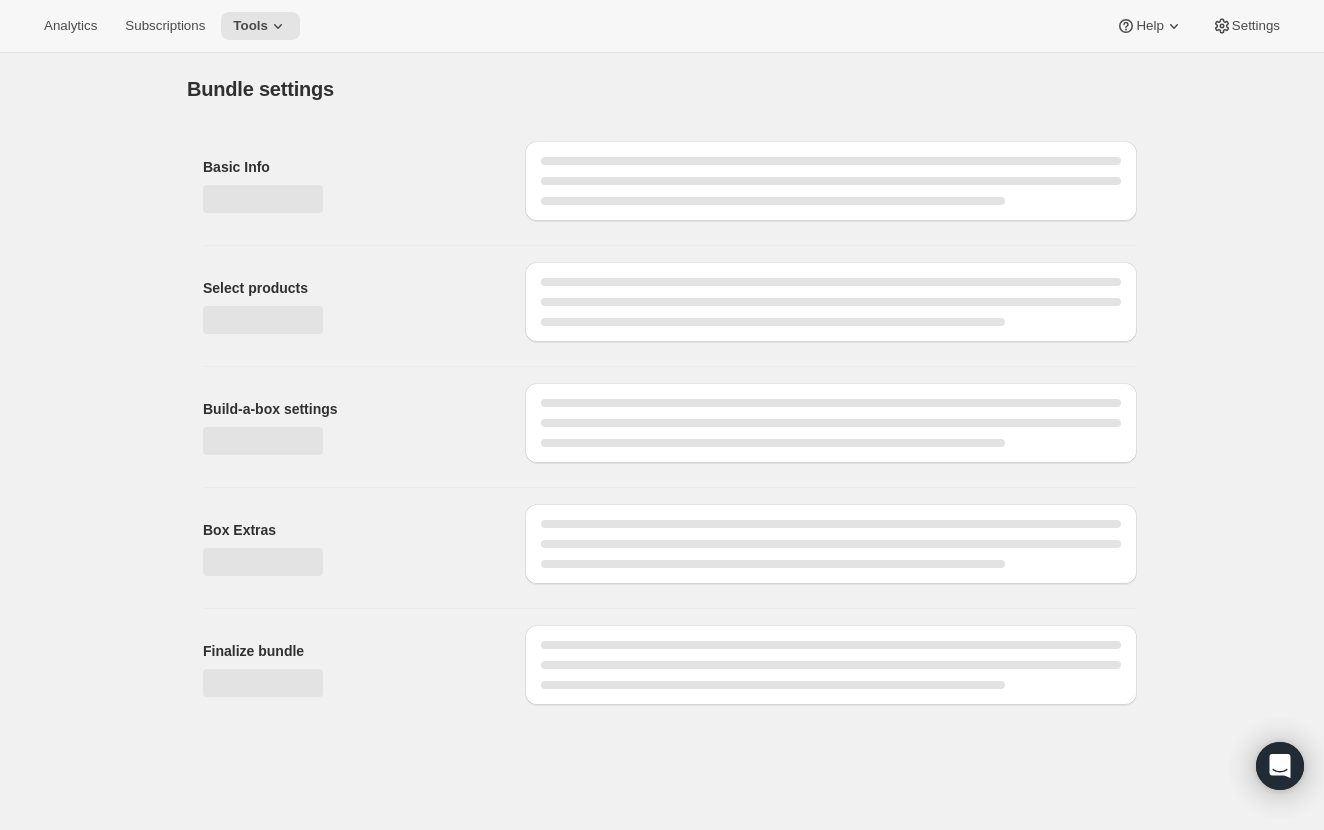 scroll, scrollTop: 0, scrollLeft: 0, axis: both 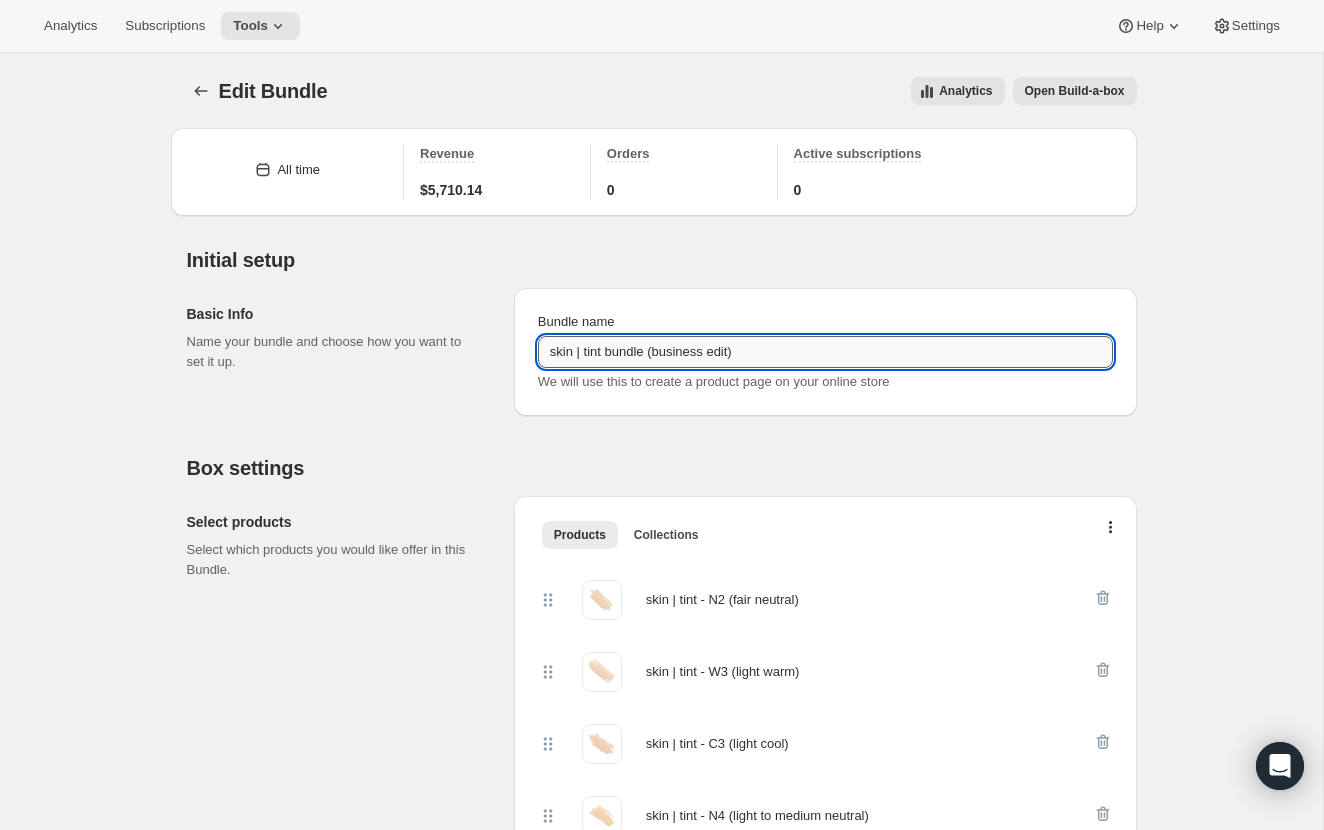 click on "skin | tint bundle (business edit)" at bounding box center [825, 352] 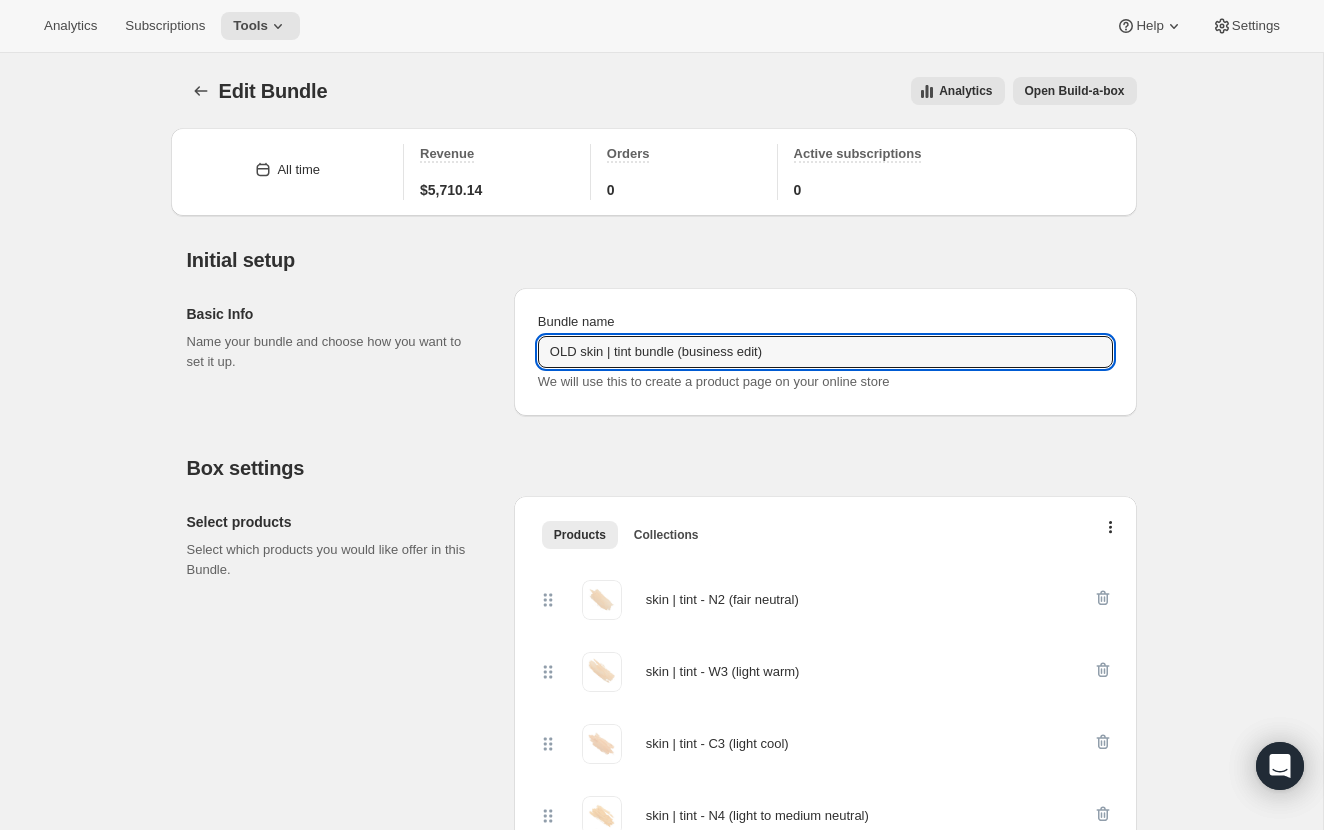 type on "OLD skin | tint bundle (business edit)" 